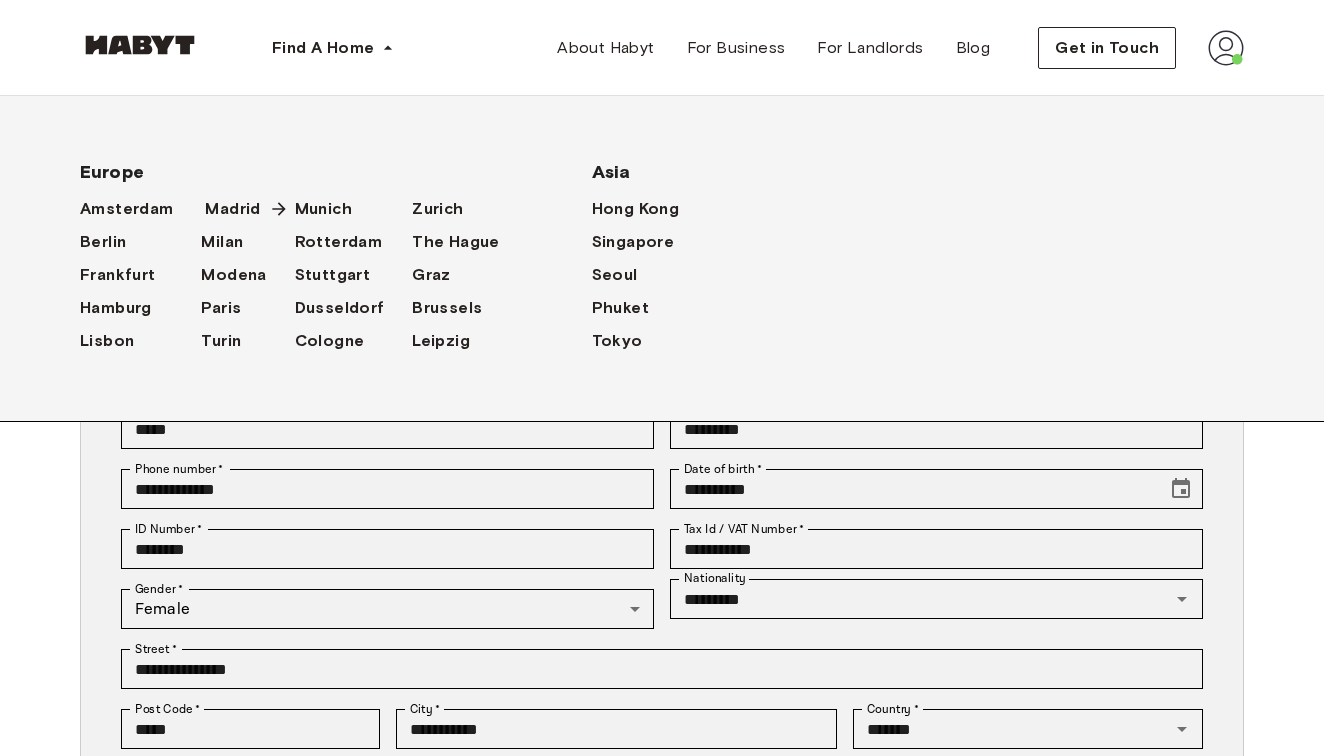 scroll, scrollTop: 0, scrollLeft: 0, axis: both 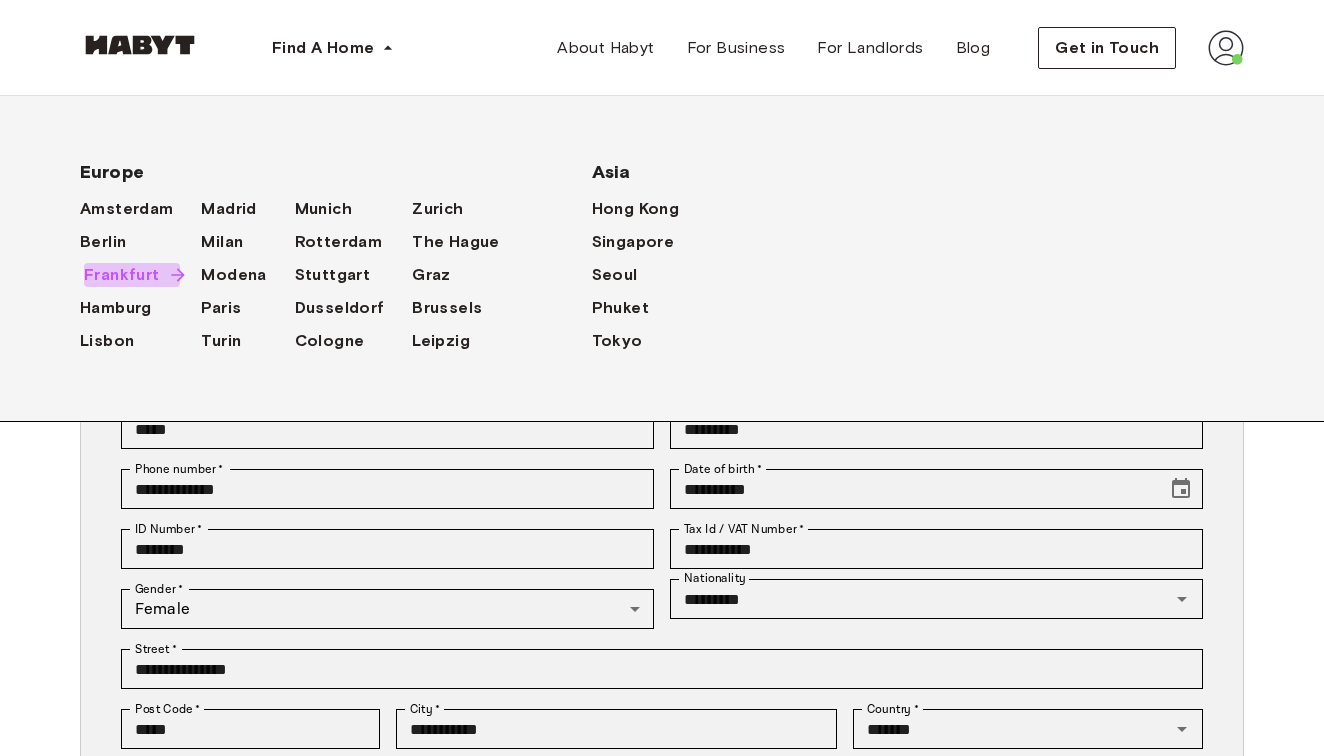 click on "Frankfurt" at bounding box center (122, 275) 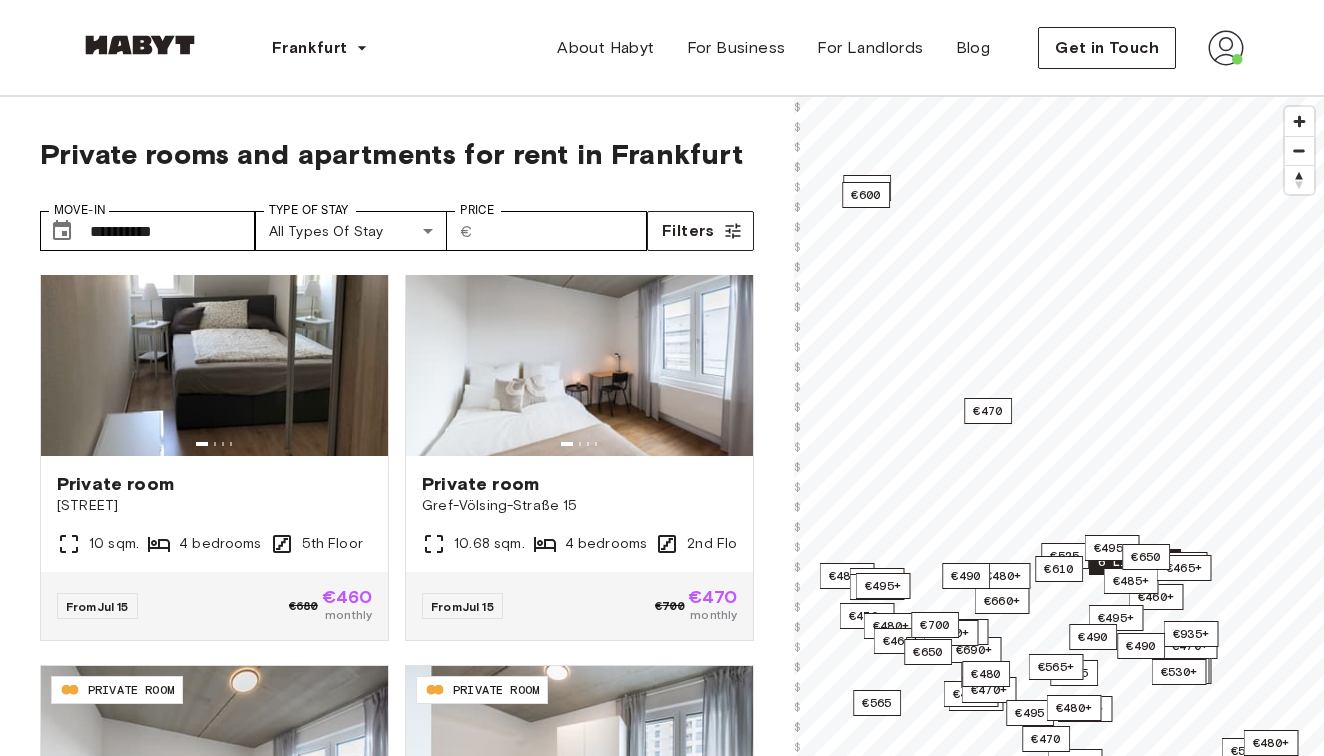 scroll, scrollTop: 566, scrollLeft: 0, axis: vertical 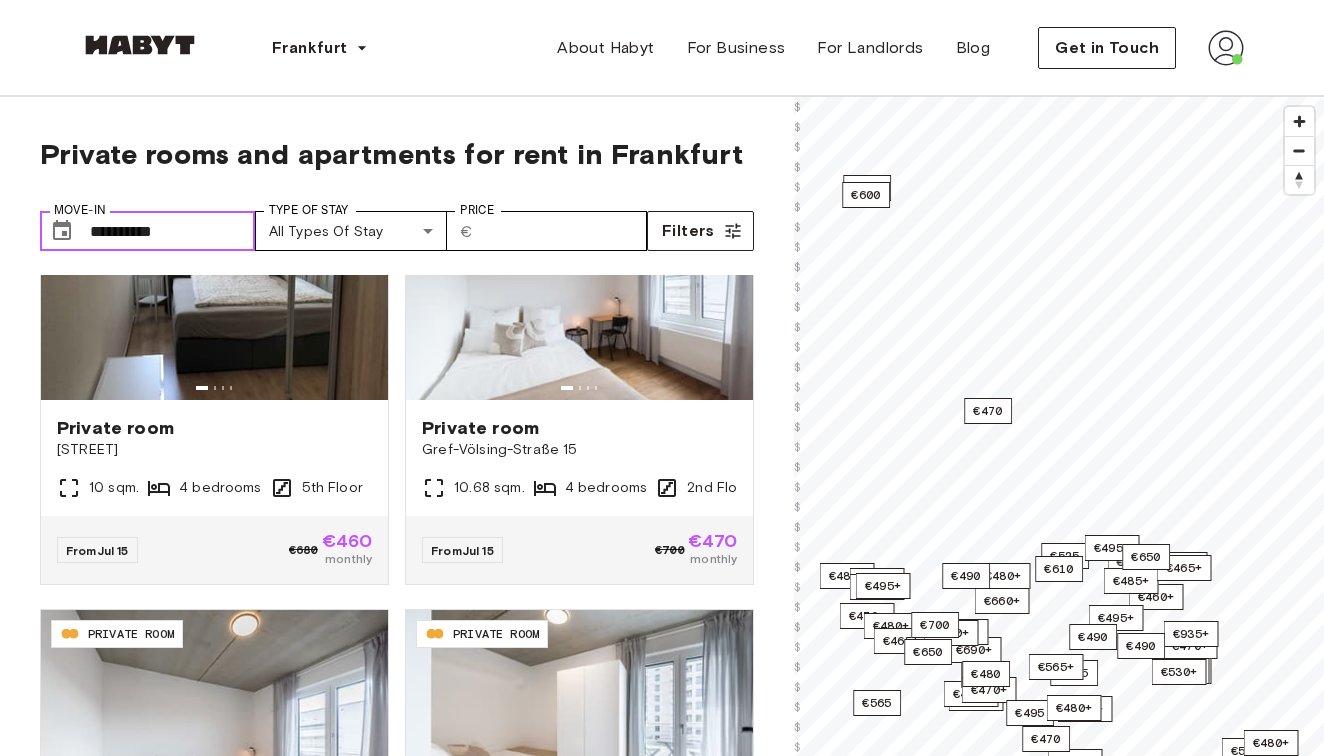 click on "**********" at bounding box center [172, 231] 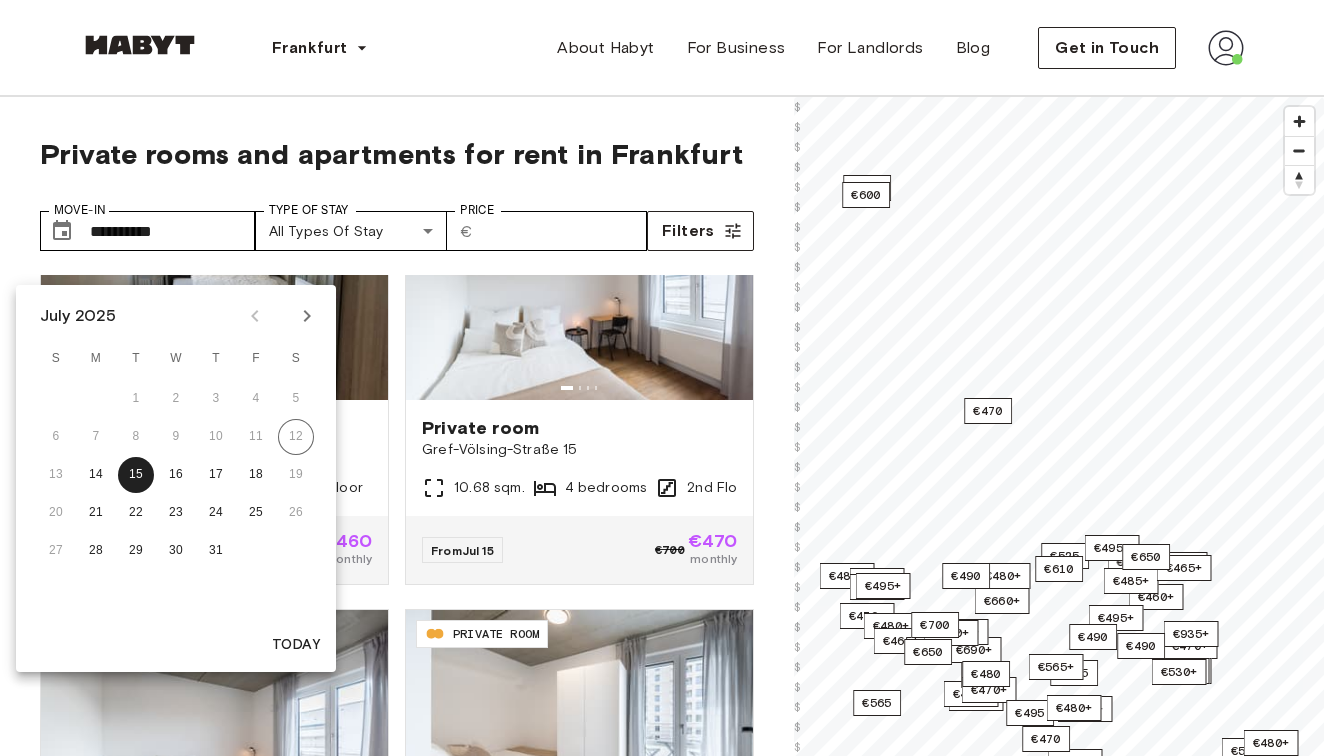click on "13 14 15 16 17 18 19" at bounding box center (176, 475) 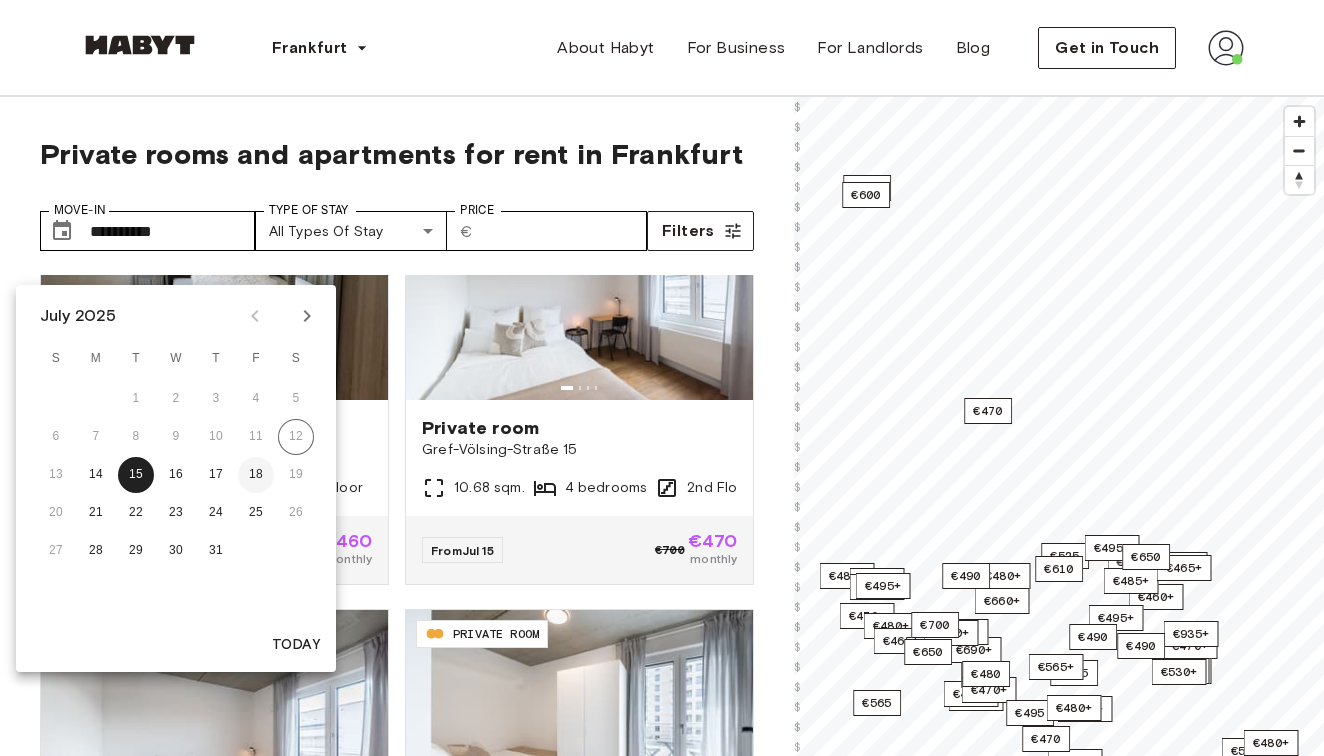 click on "18" at bounding box center [256, 475] 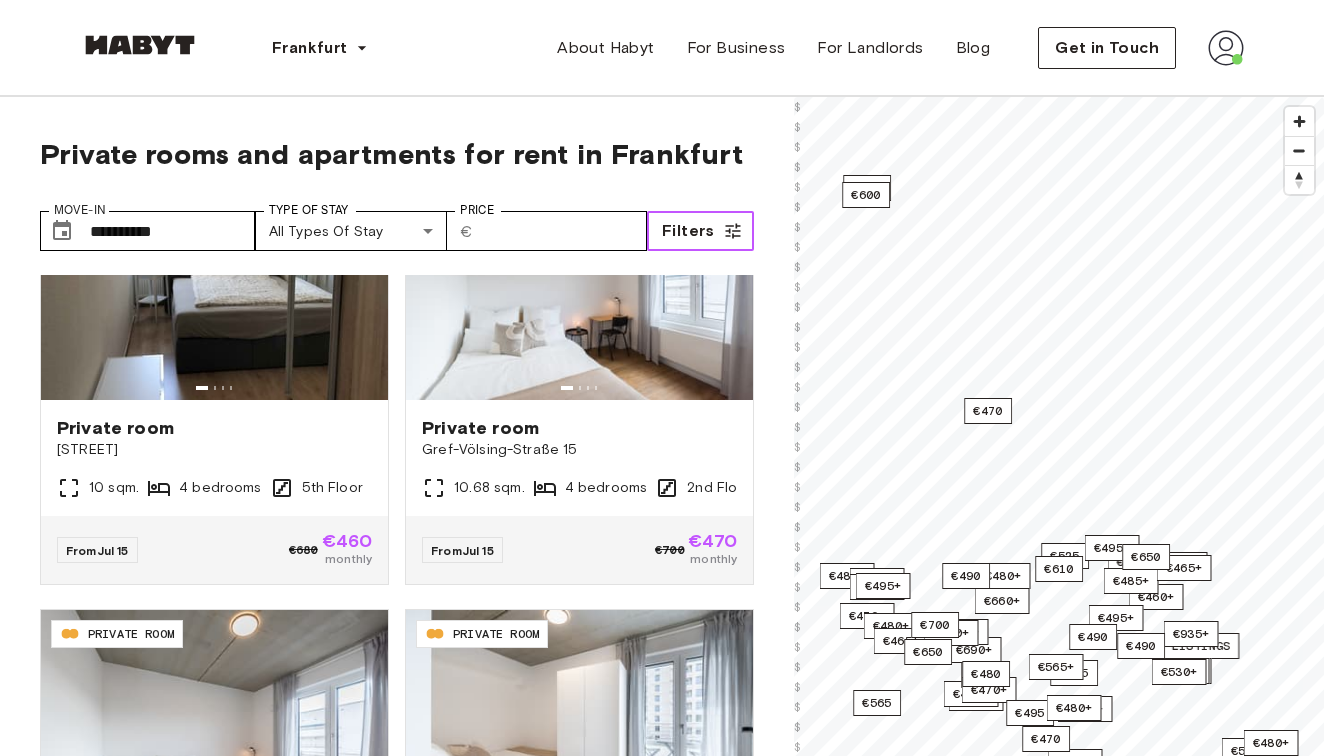 click on "Filters" at bounding box center [688, 231] 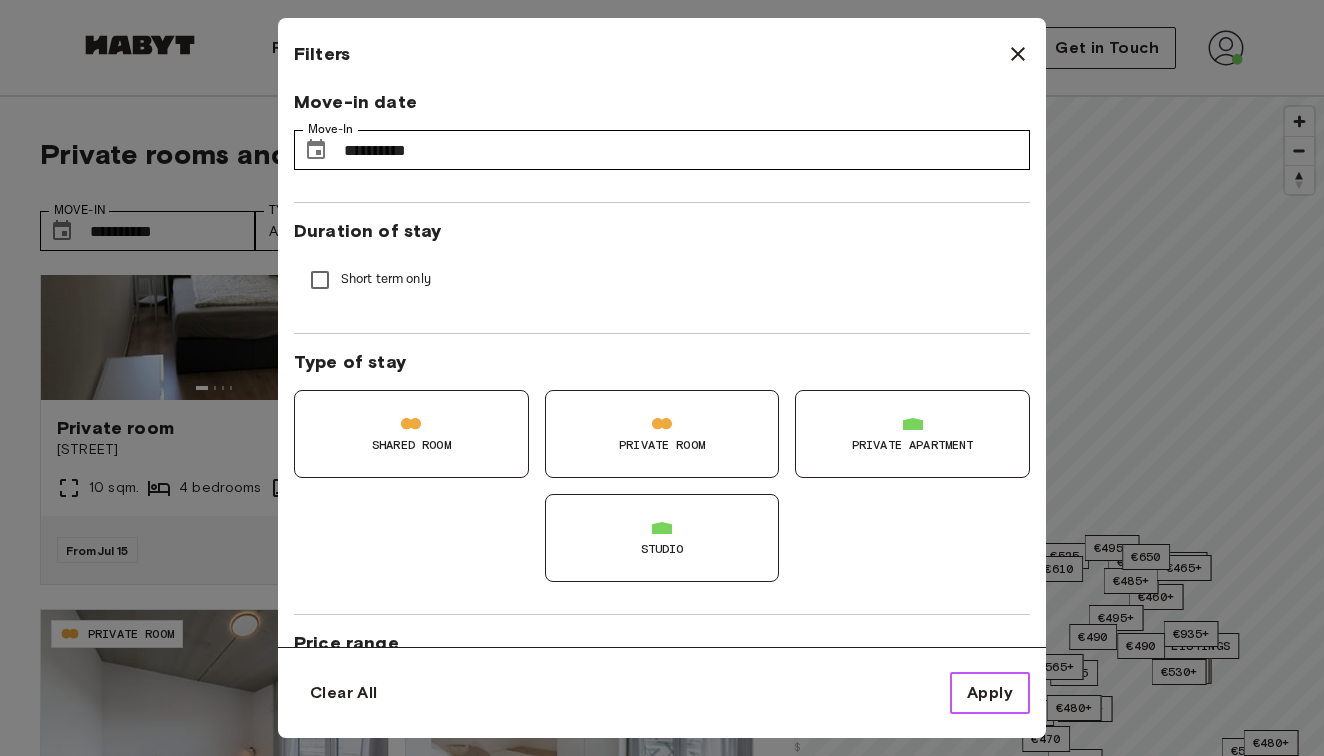 click on "Apply" at bounding box center (990, 693) 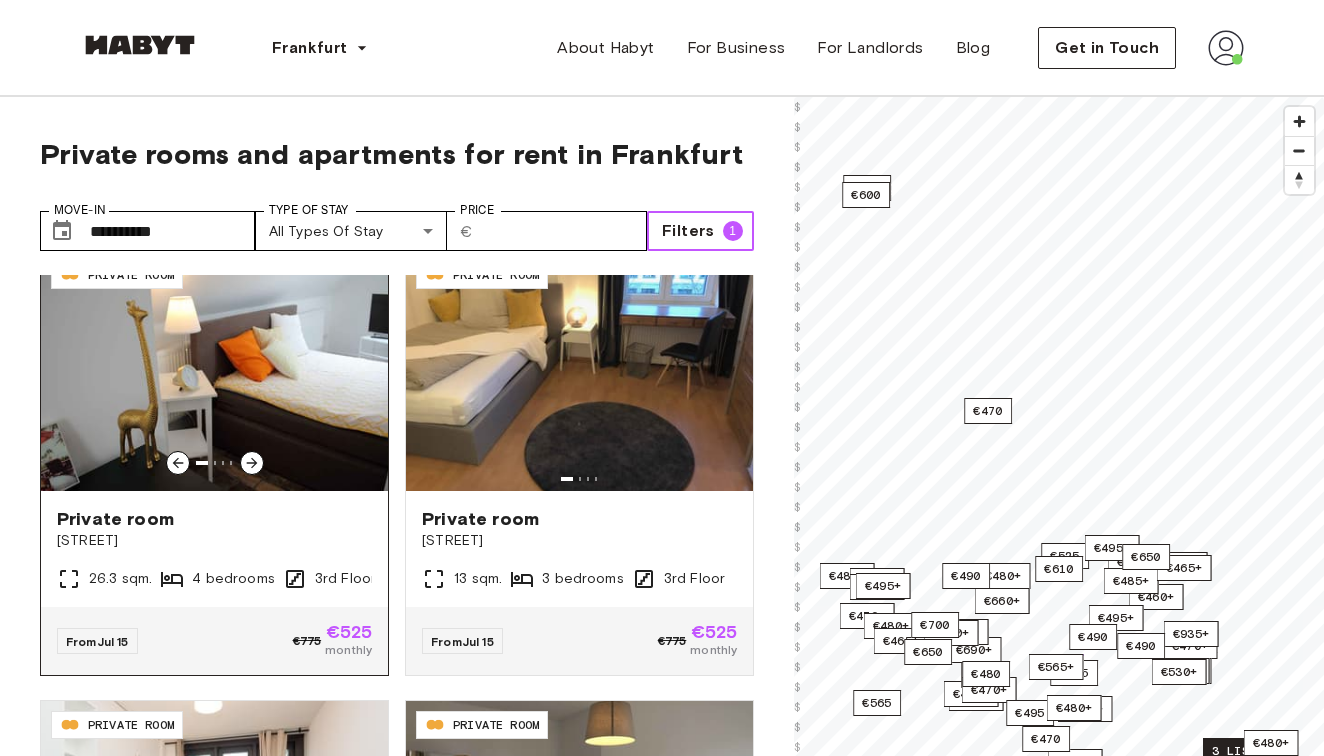 scroll, scrollTop: 3177, scrollLeft: 0, axis: vertical 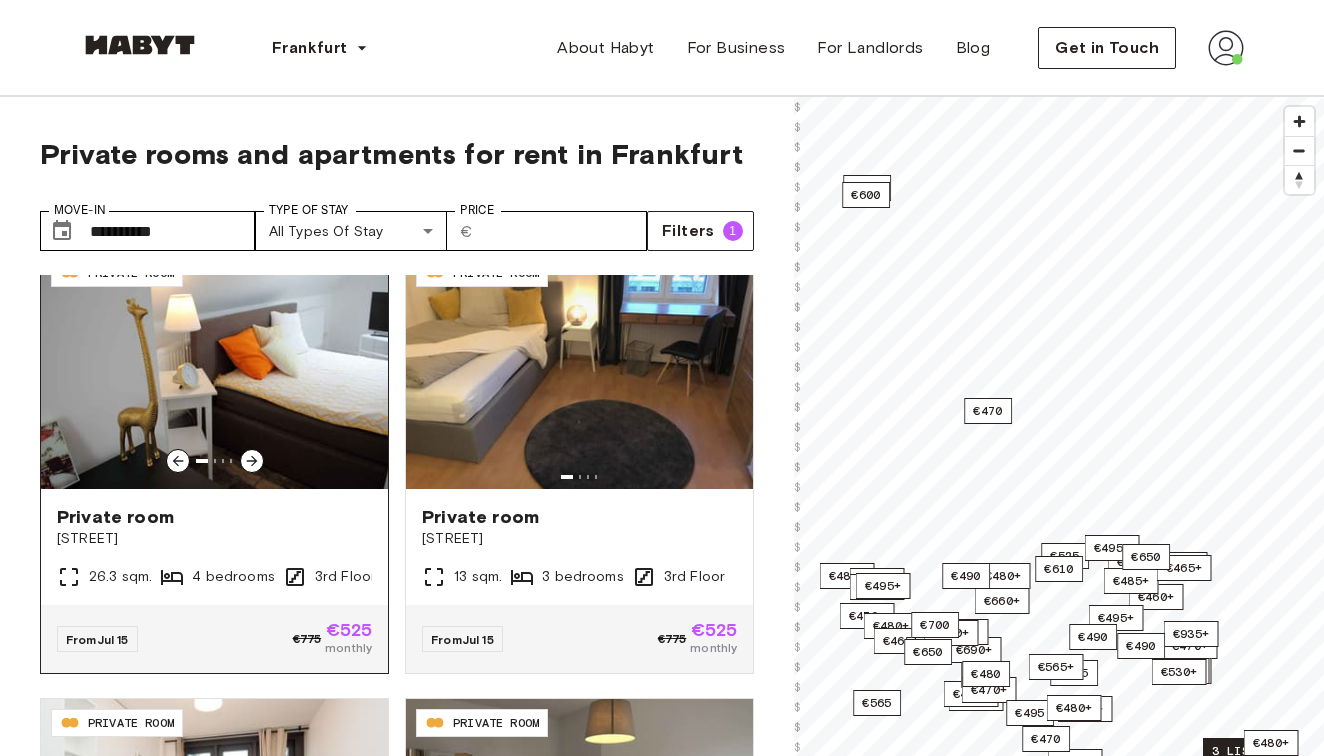 click 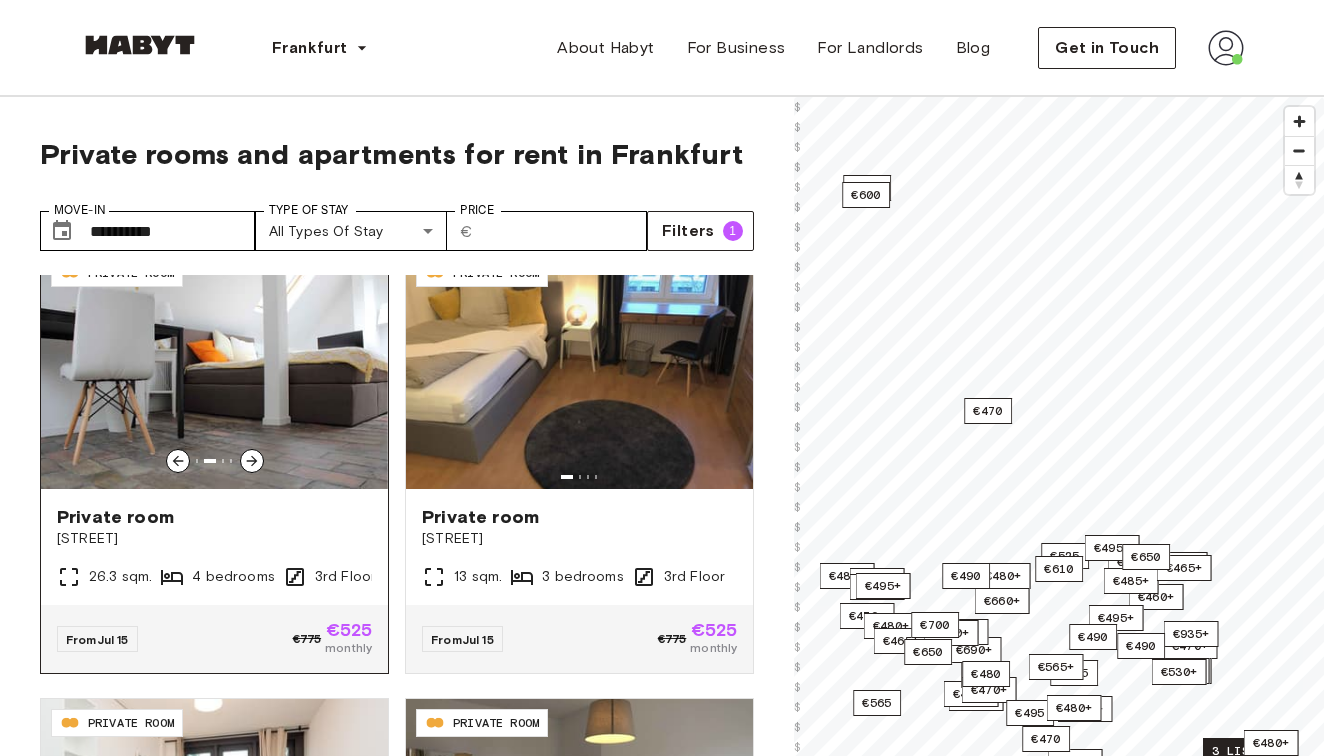click 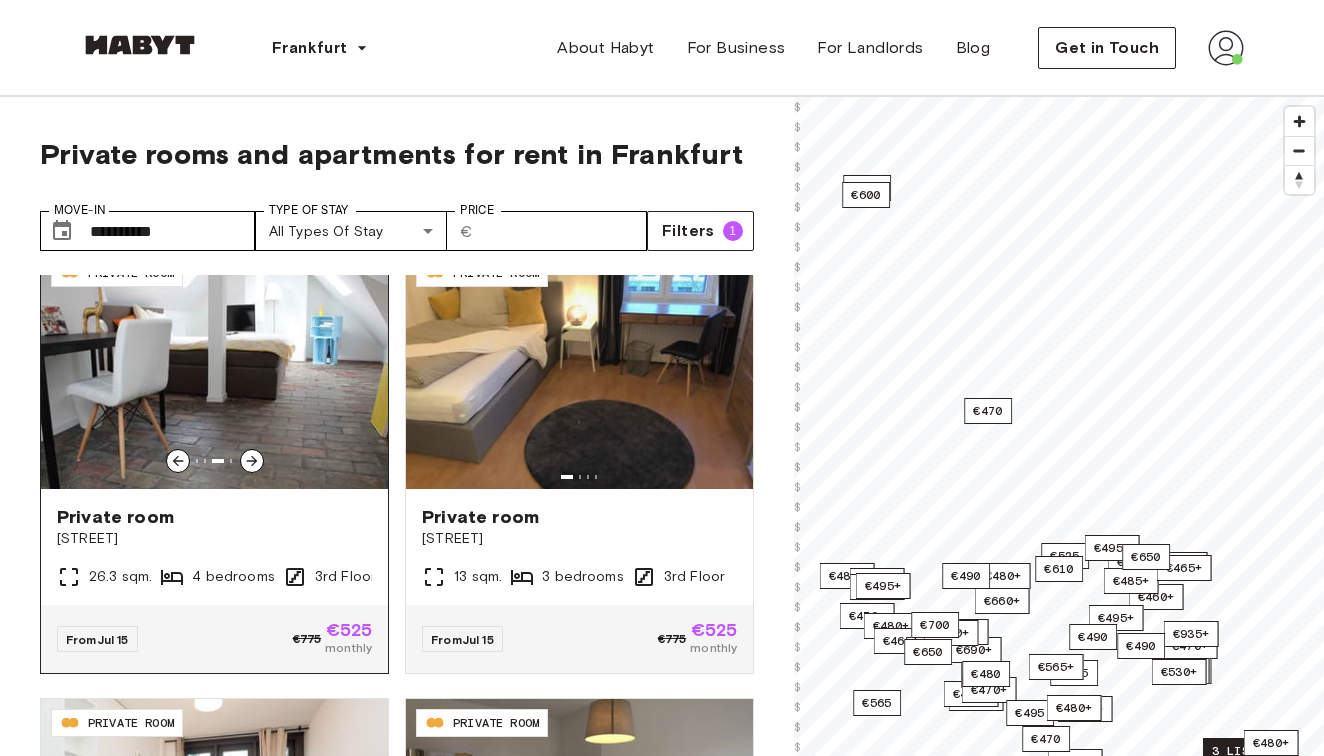 click 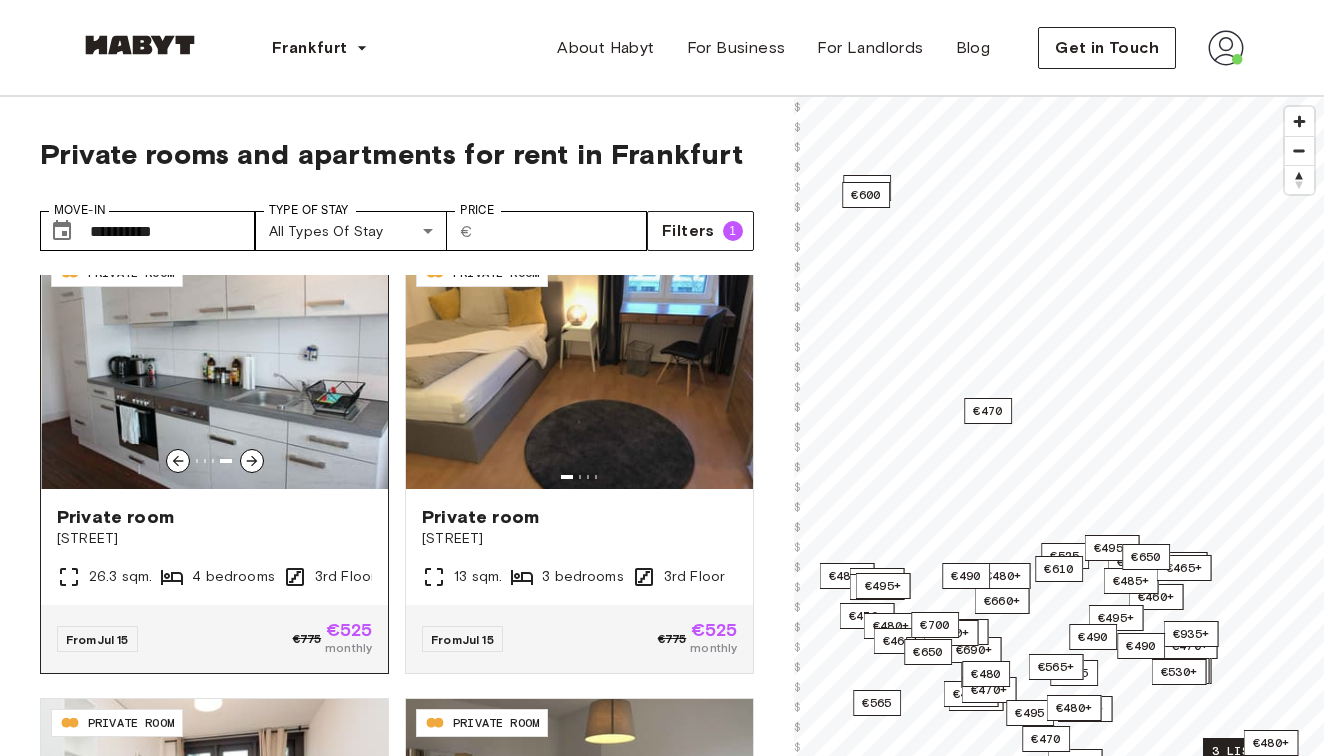 click 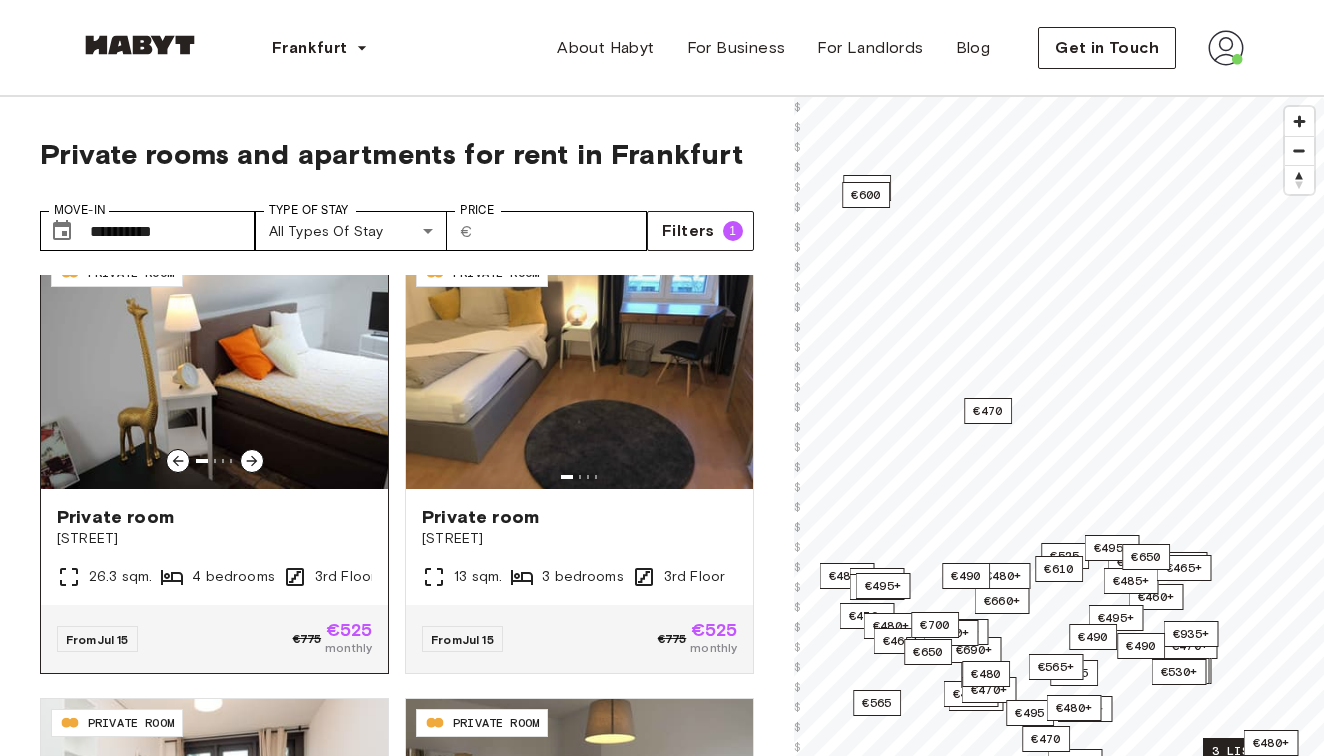 click 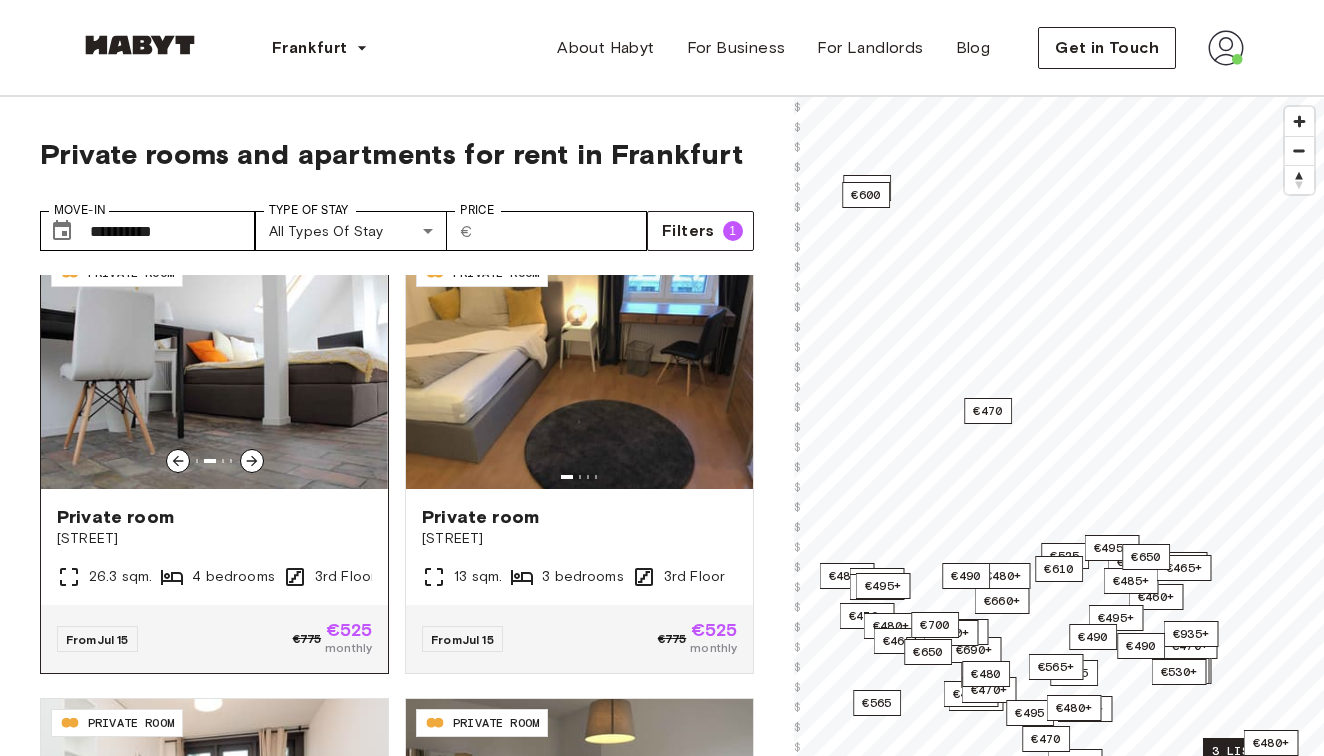 click 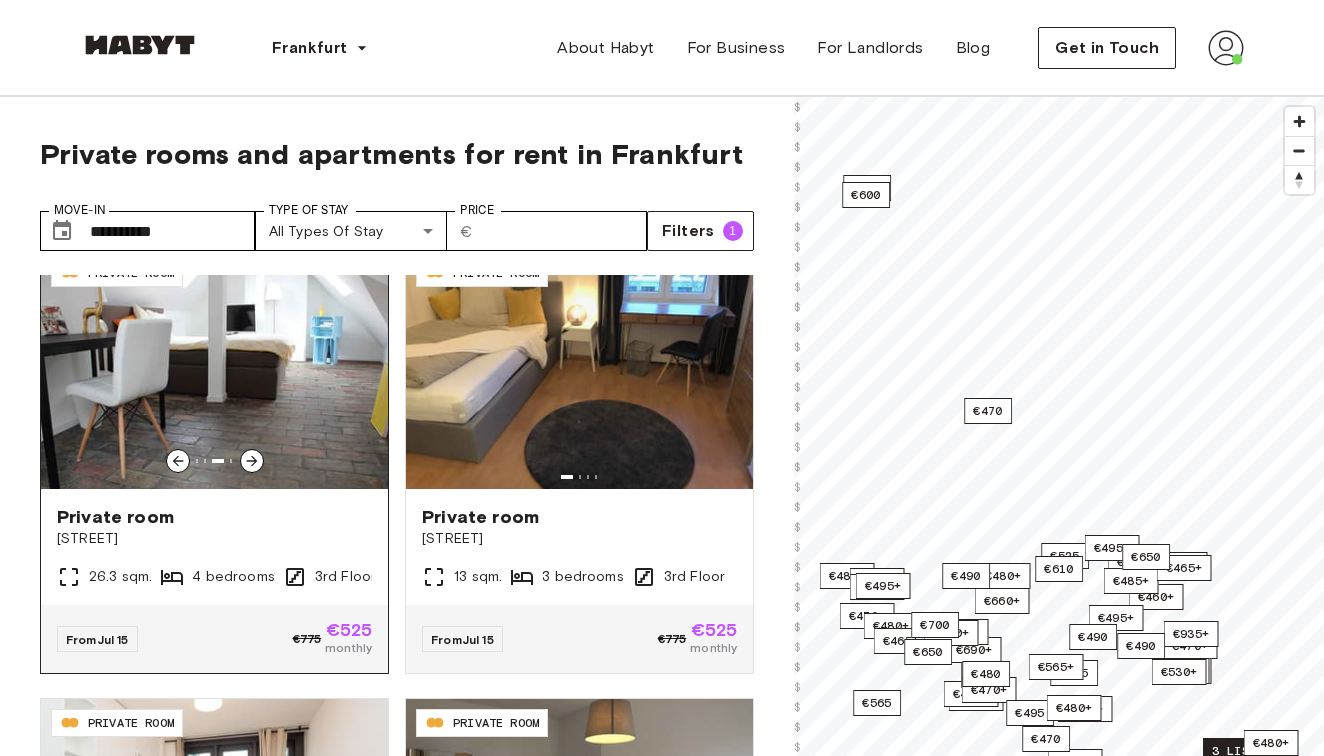click 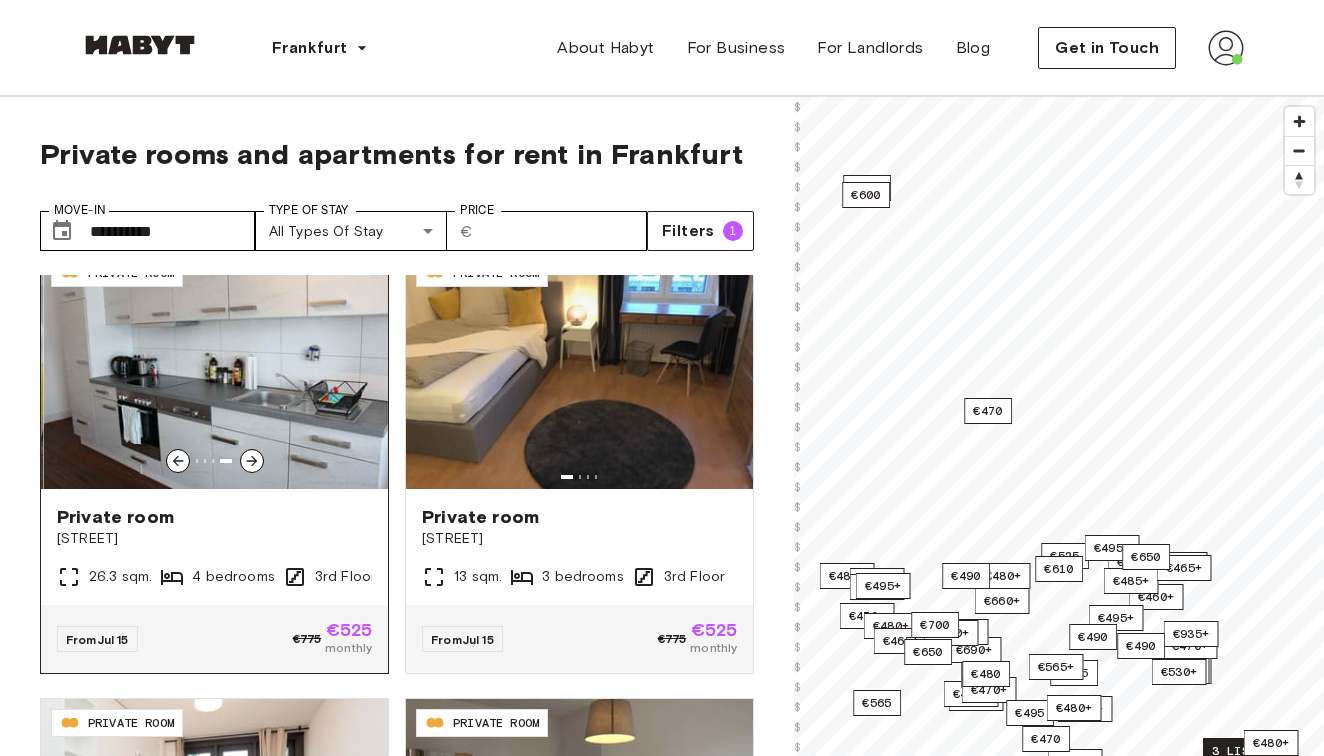 click 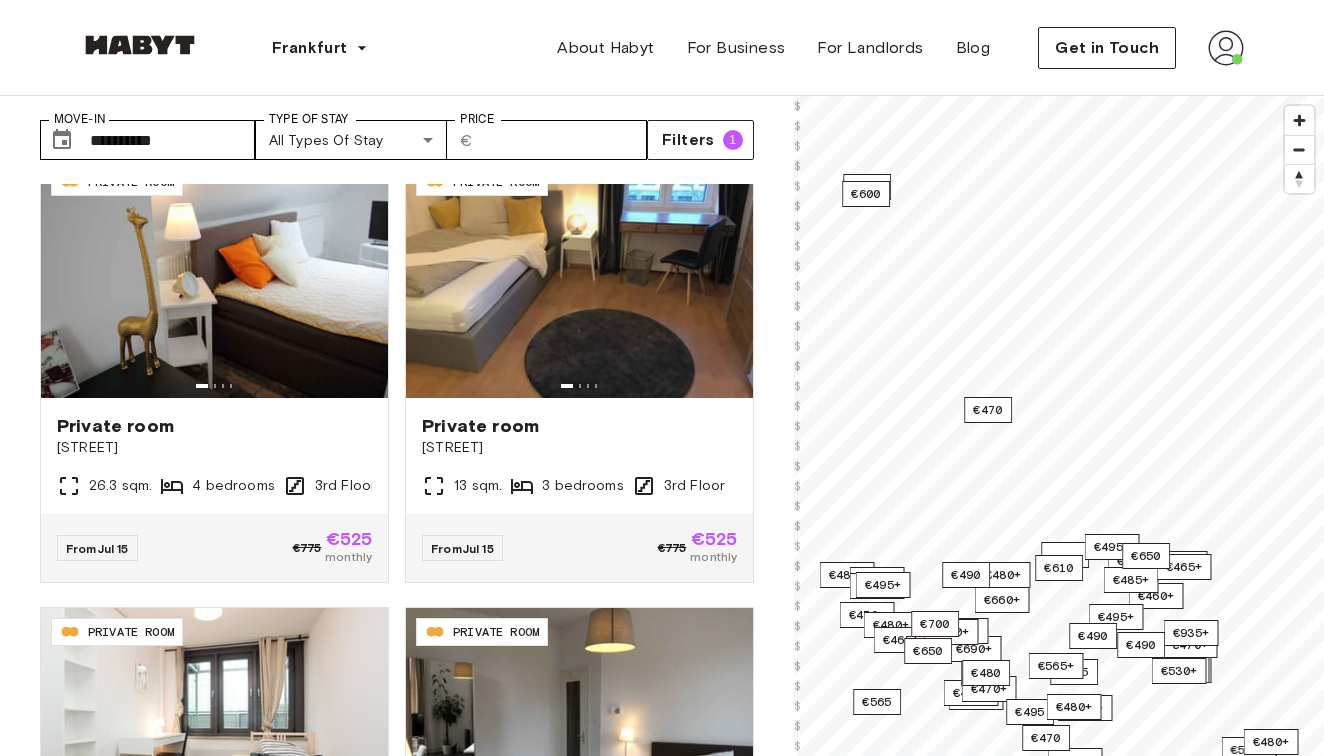 scroll, scrollTop: 89, scrollLeft: 0, axis: vertical 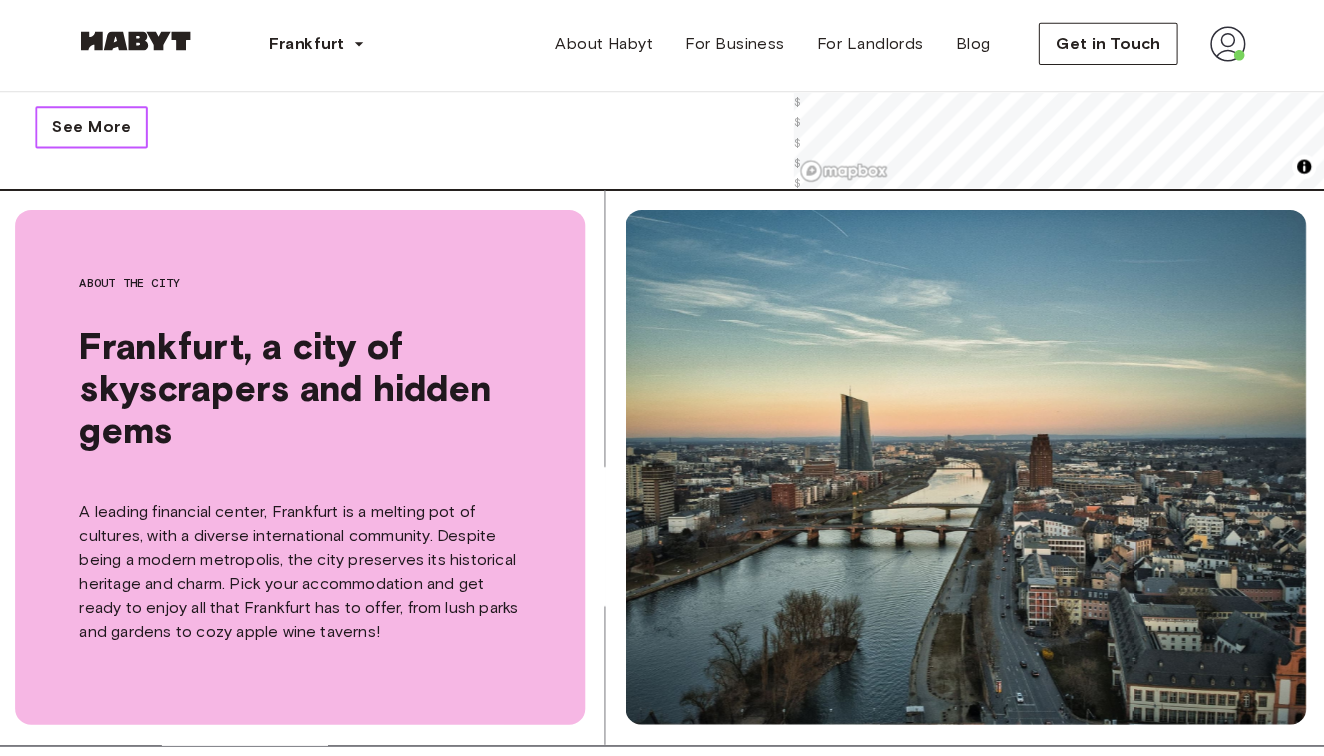 click on "See More" at bounding box center (96, 131) 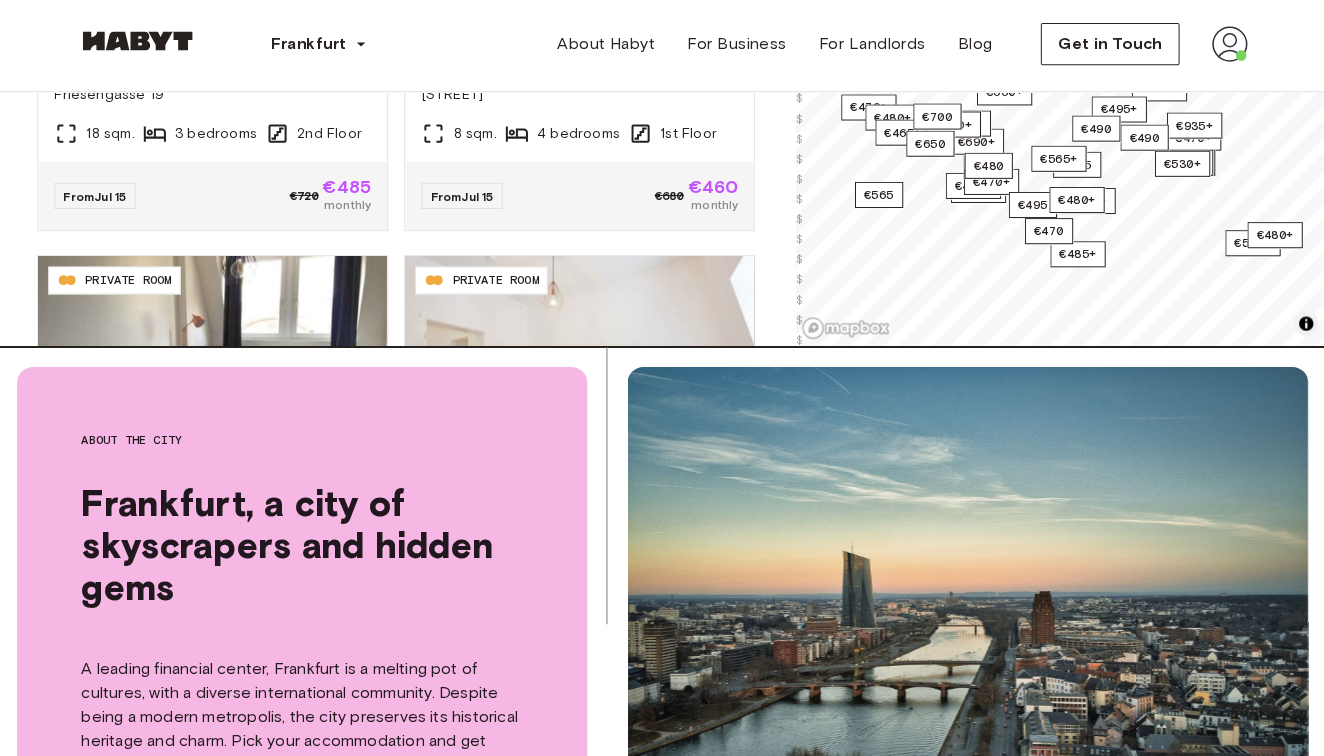 scroll, scrollTop: 686, scrollLeft: 0, axis: vertical 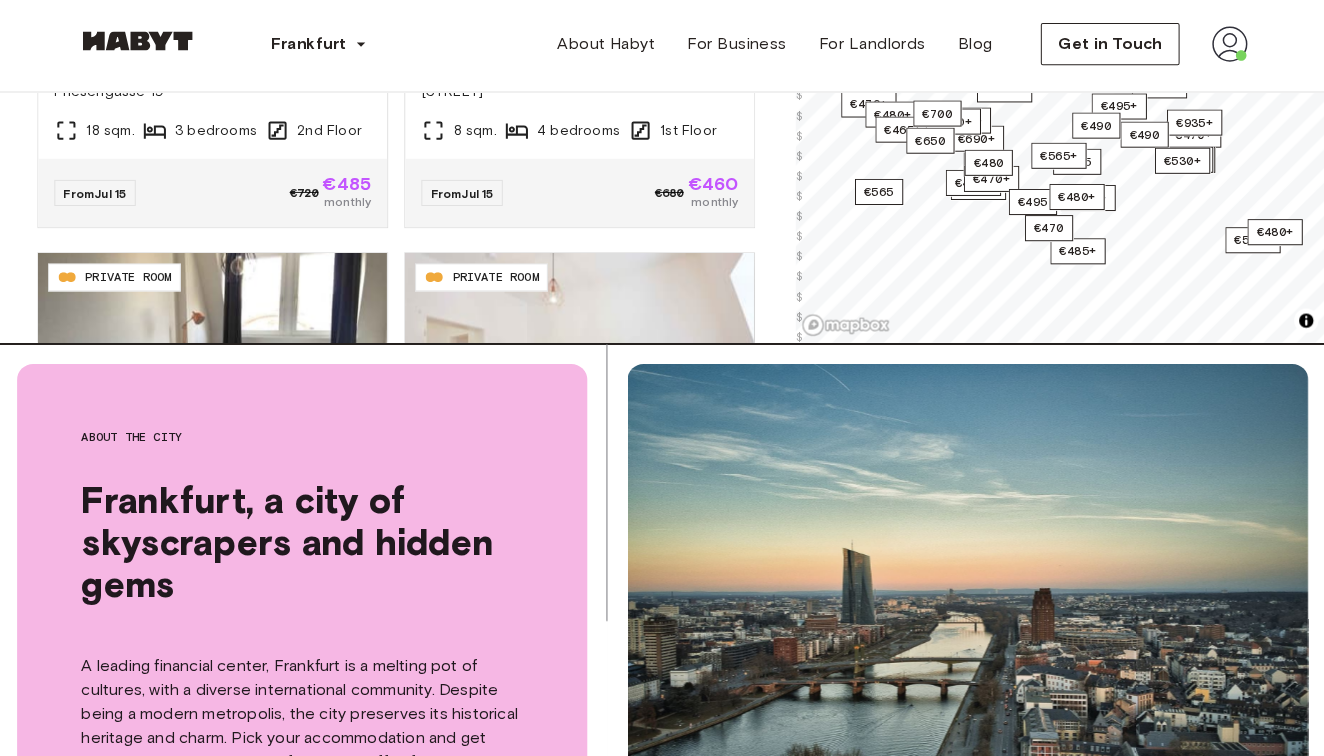 click on "**********" at bounding box center (397, -122) 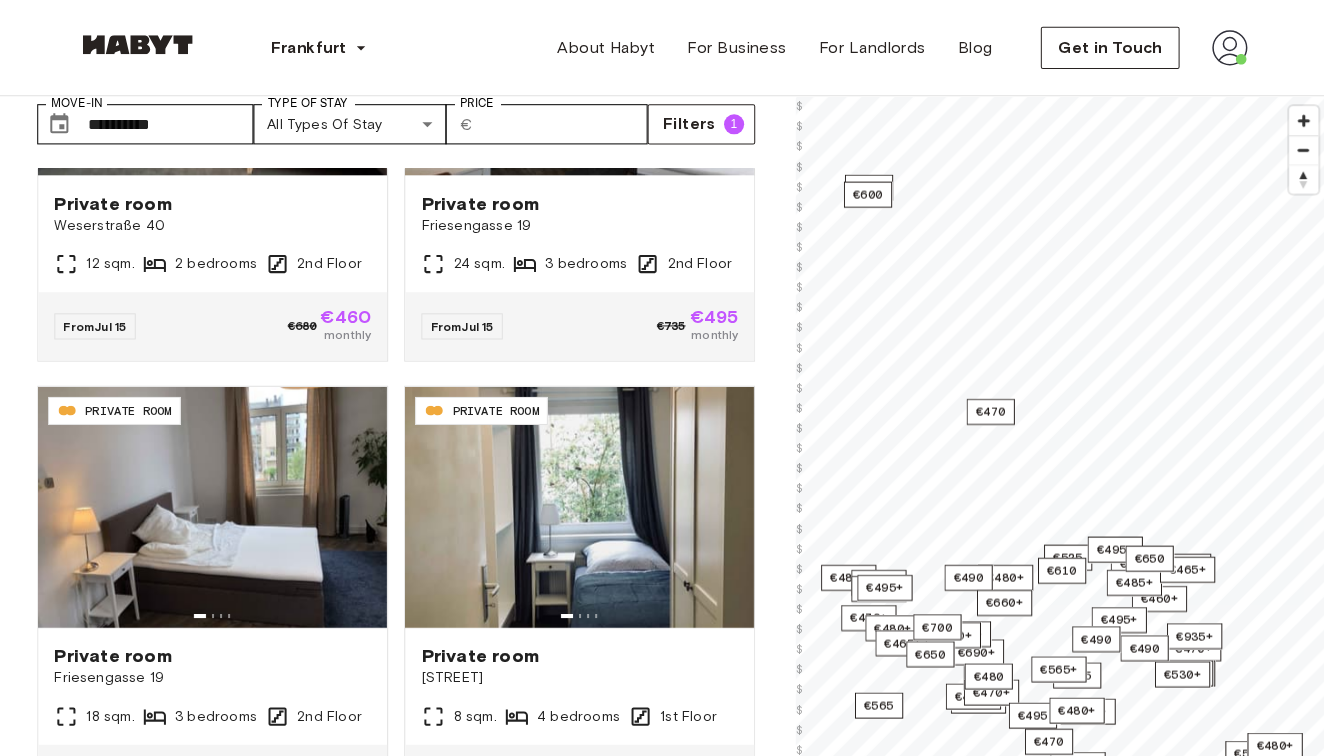 scroll, scrollTop: 82, scrollLeft: 0, axis: vertical 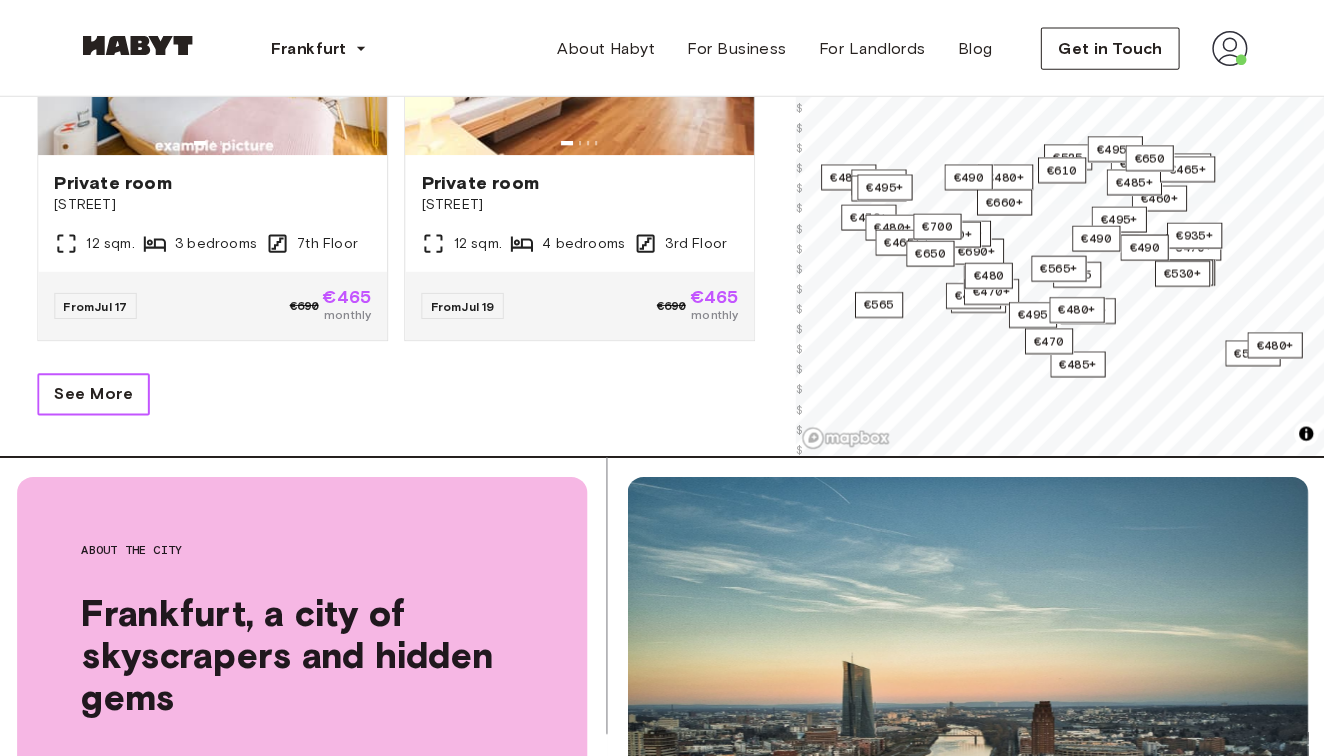 click on "See More" at bounding box center [96, 392] 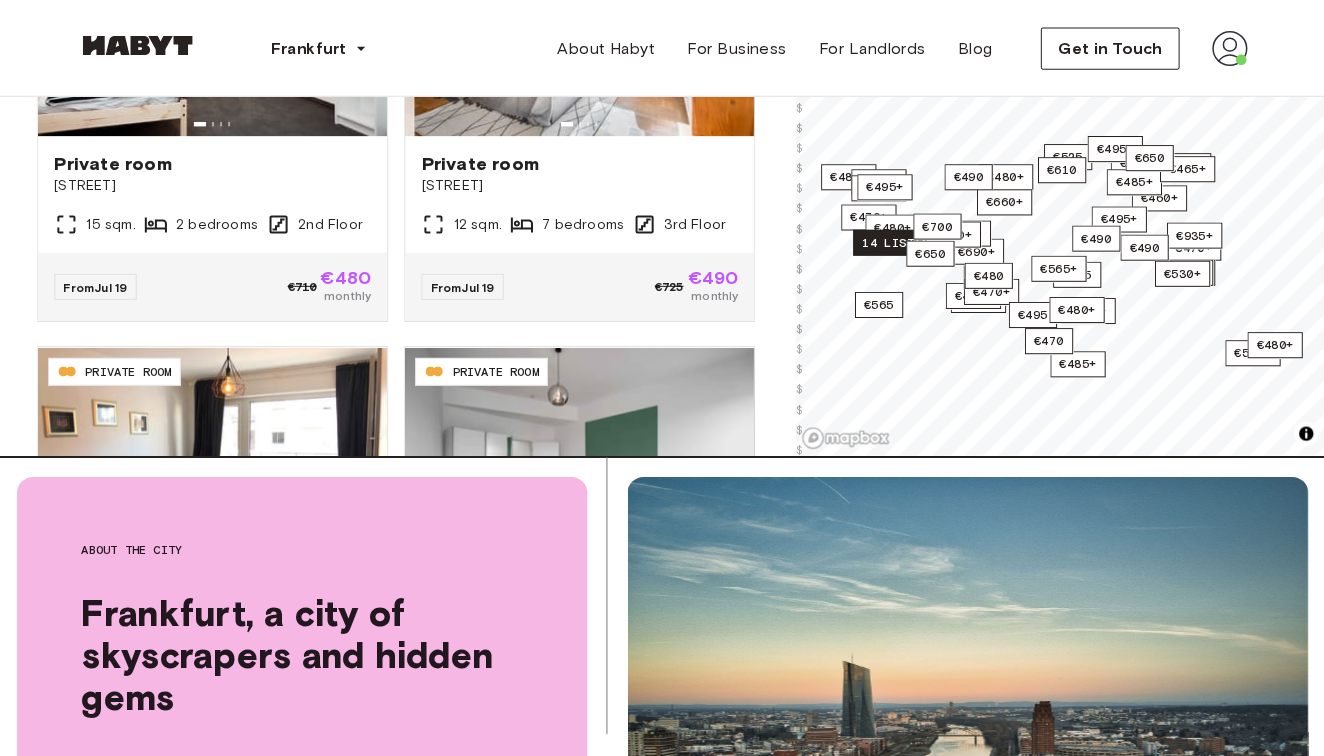 scroll, scrollTop: 9281, scrollLeft: 0, axis: vertical 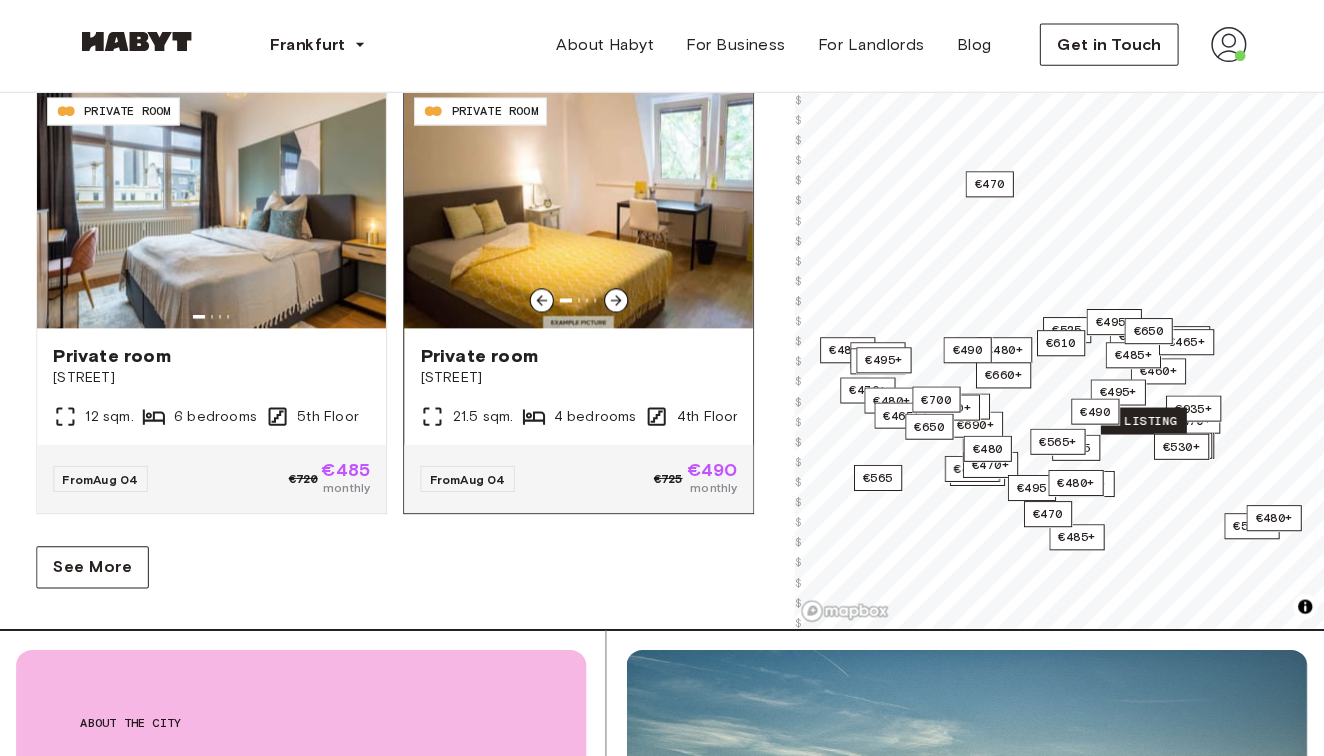 click 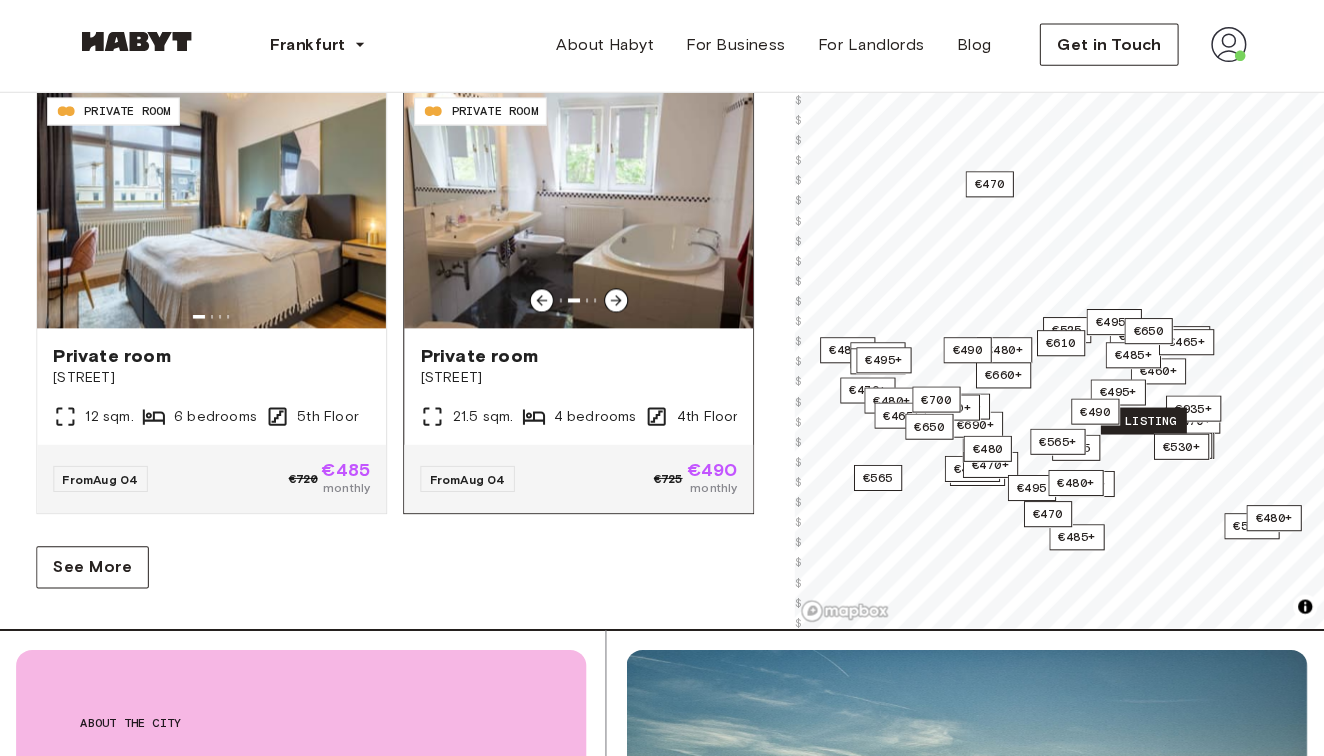 click 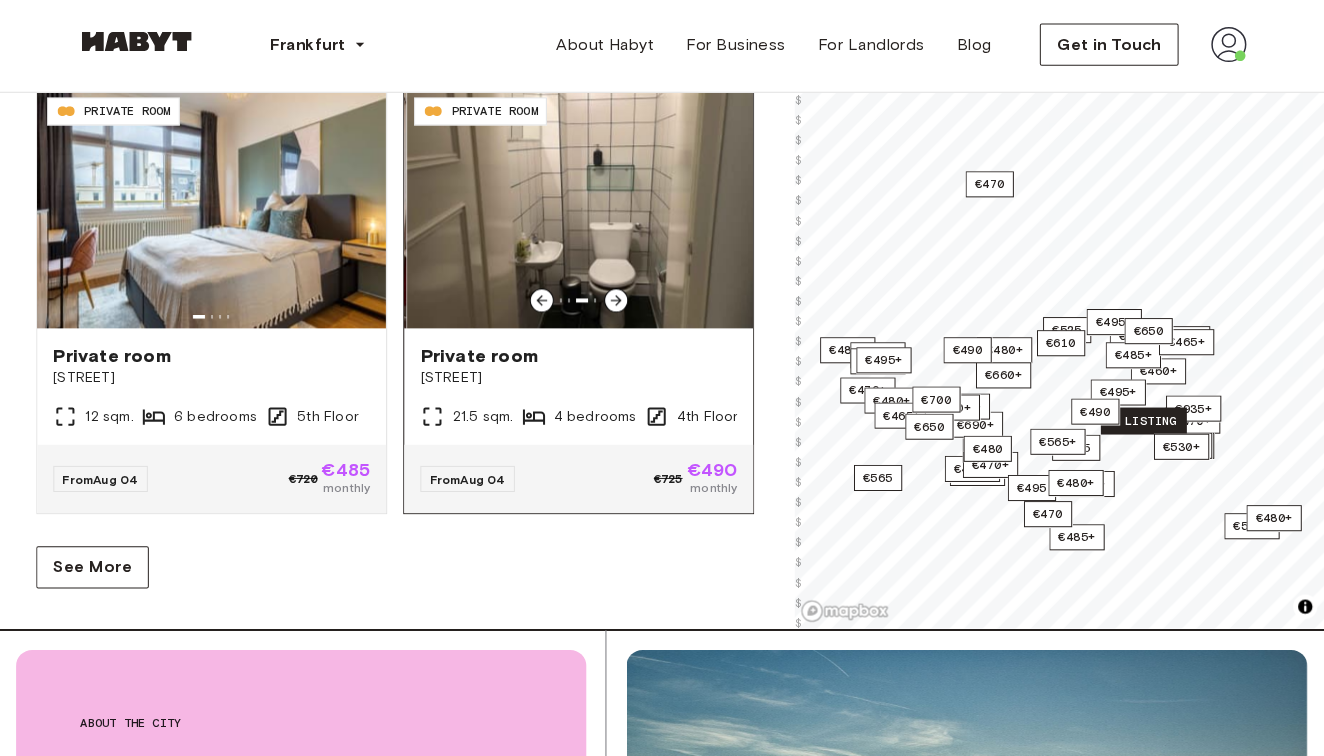 click 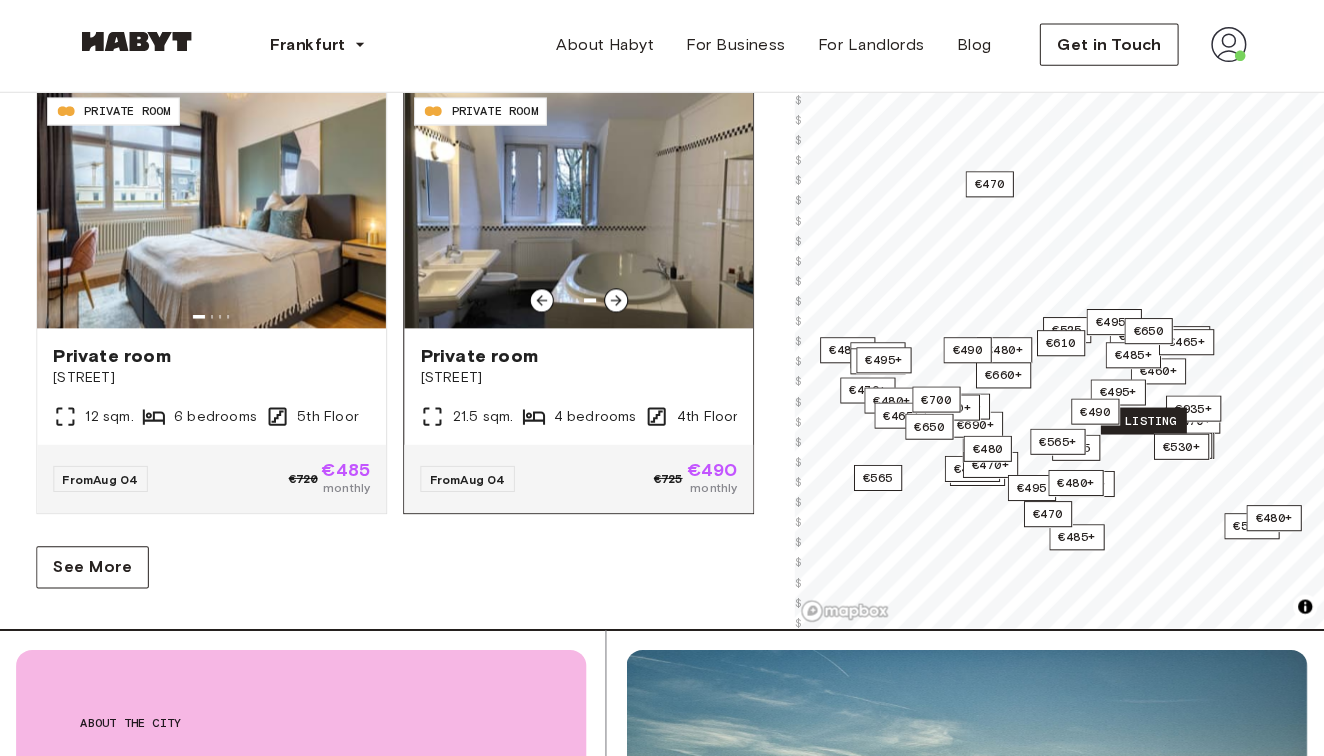click 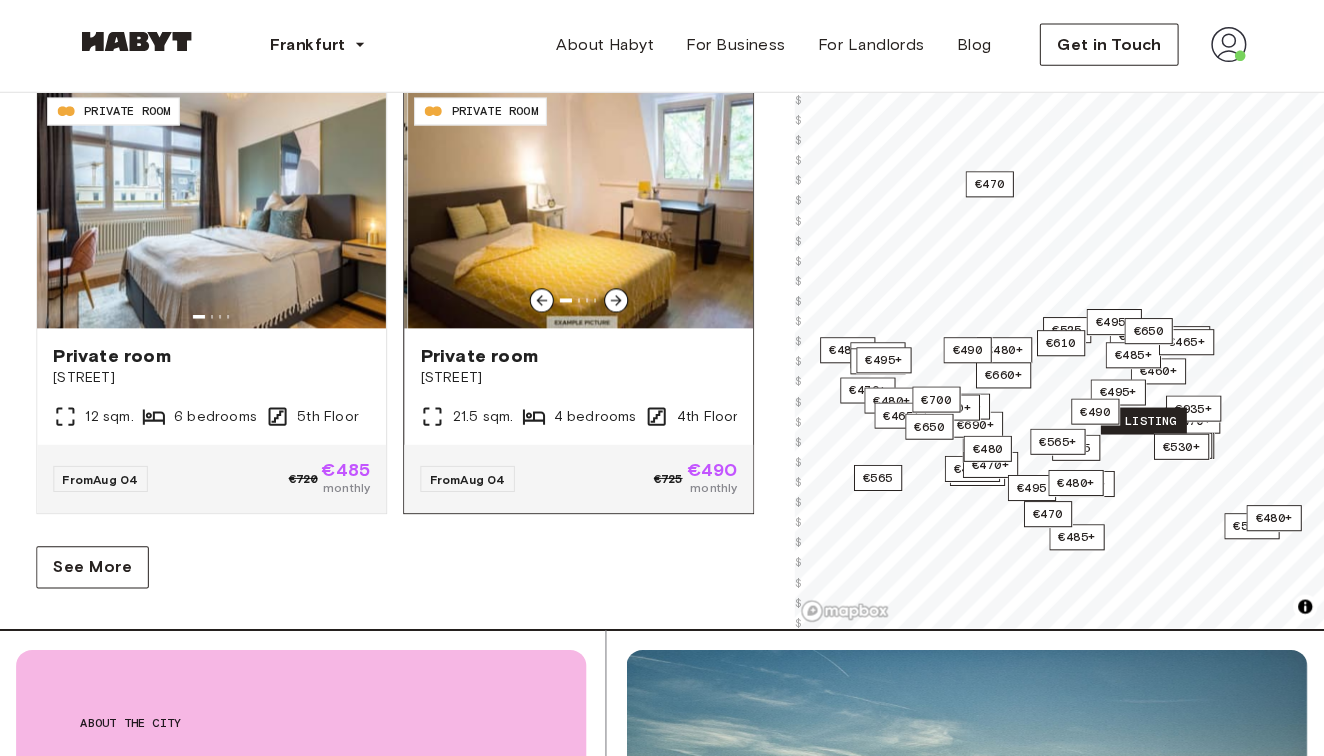 click 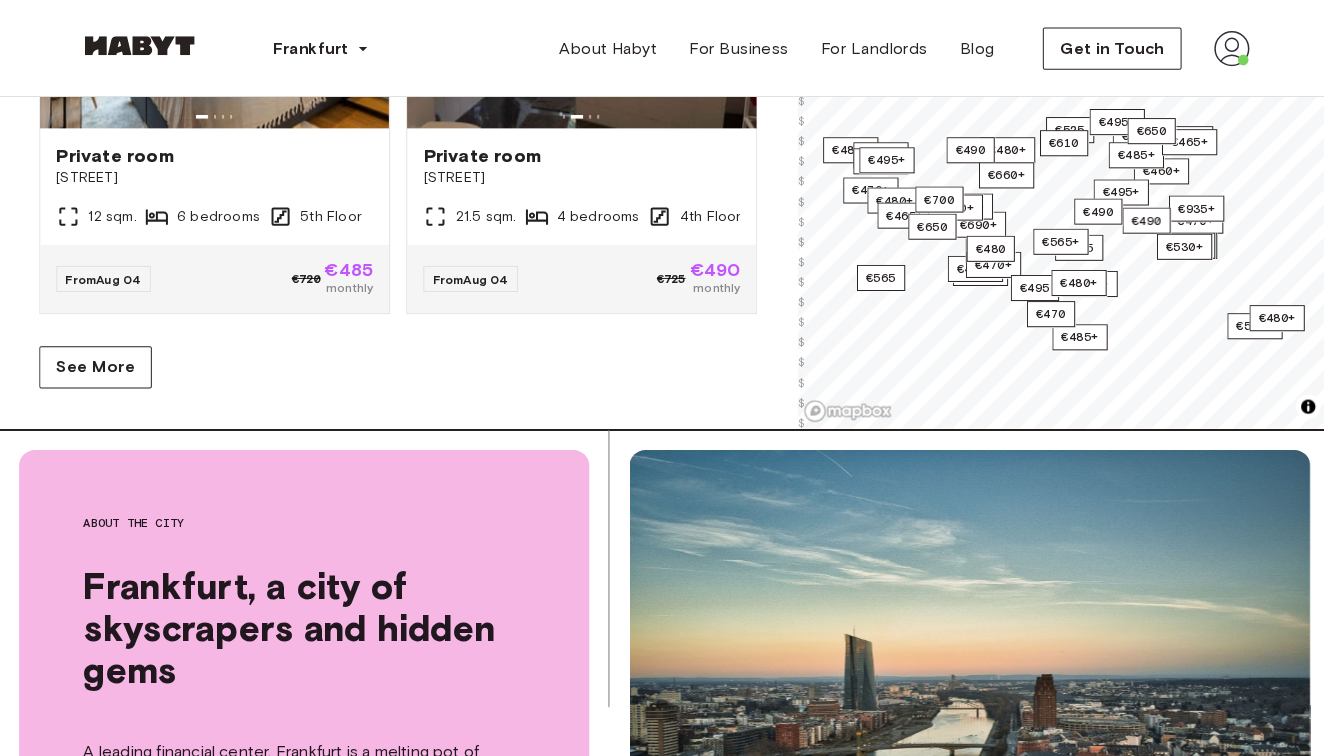 scroll, scrollTop: 584, scrollLeft: 0, axis: vertical 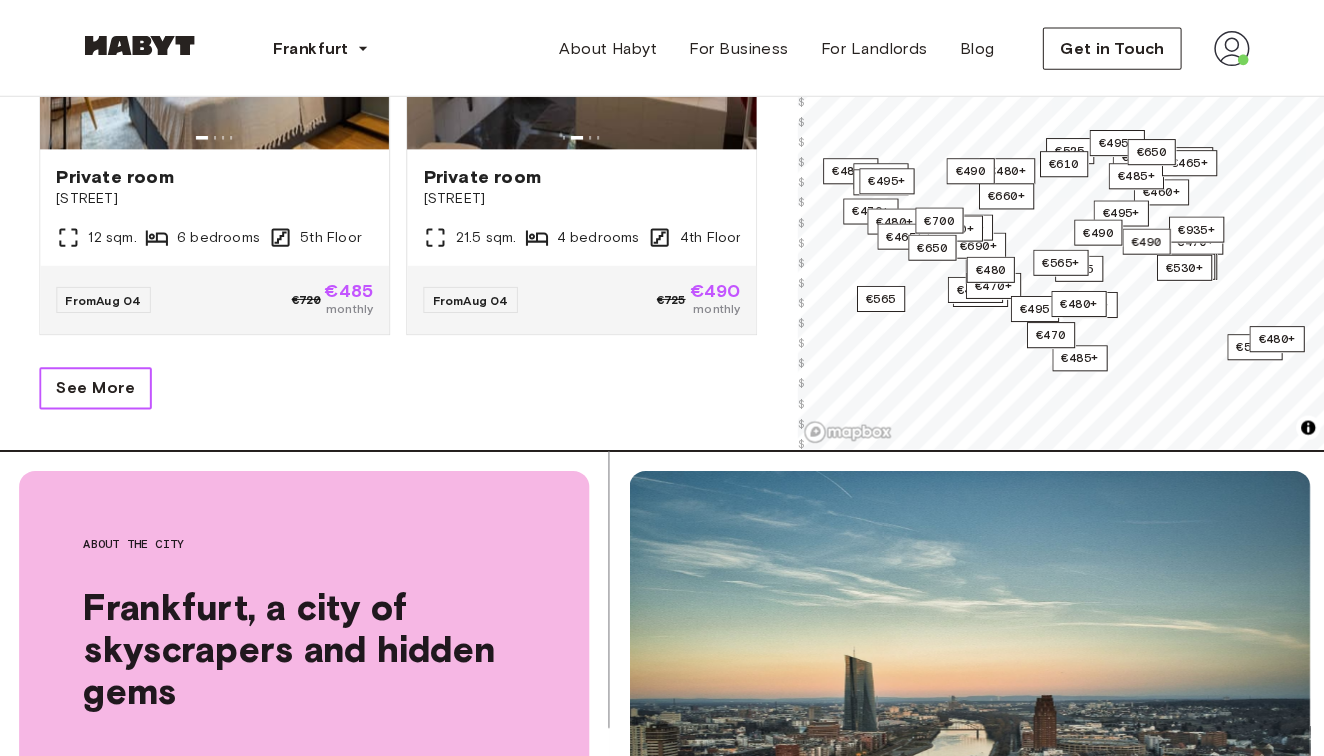 click on "See More" at bounding box center (96, 386) 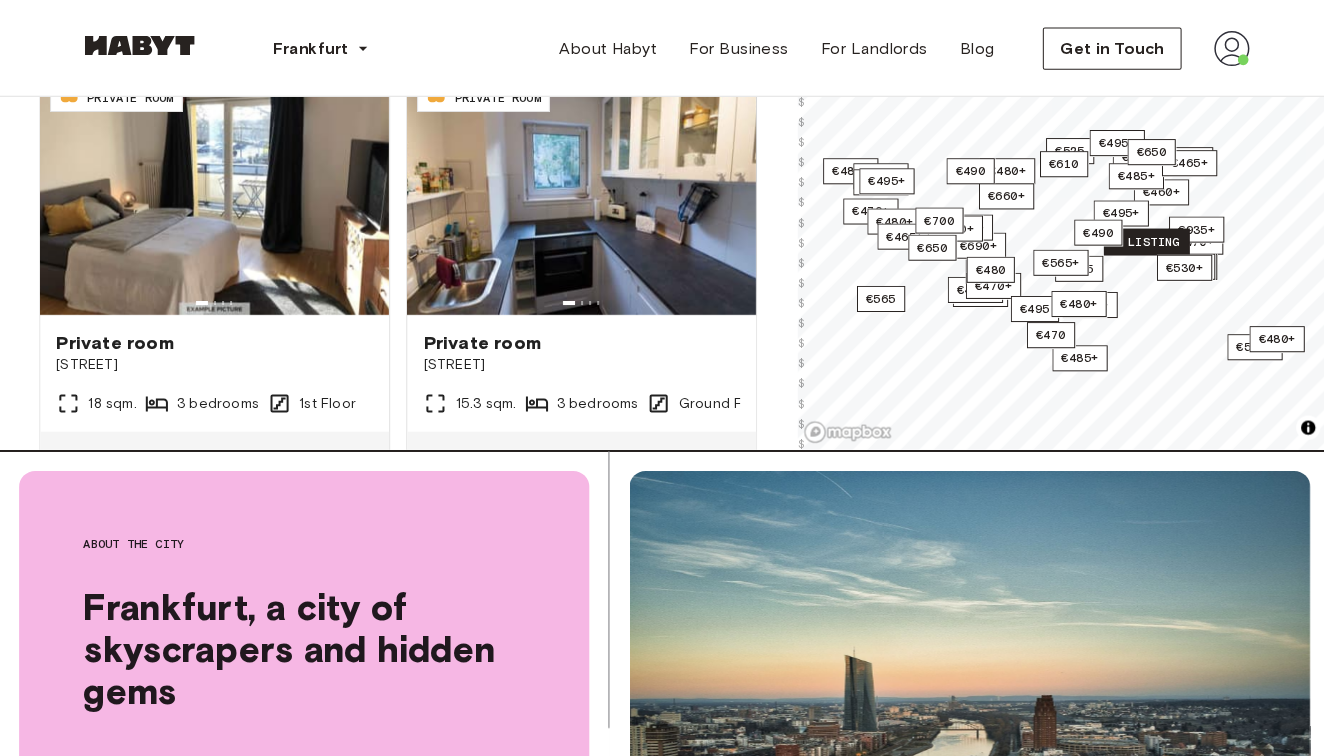 scroll, scrollTop: 13120, scrollLeft: 0, axis: vertical 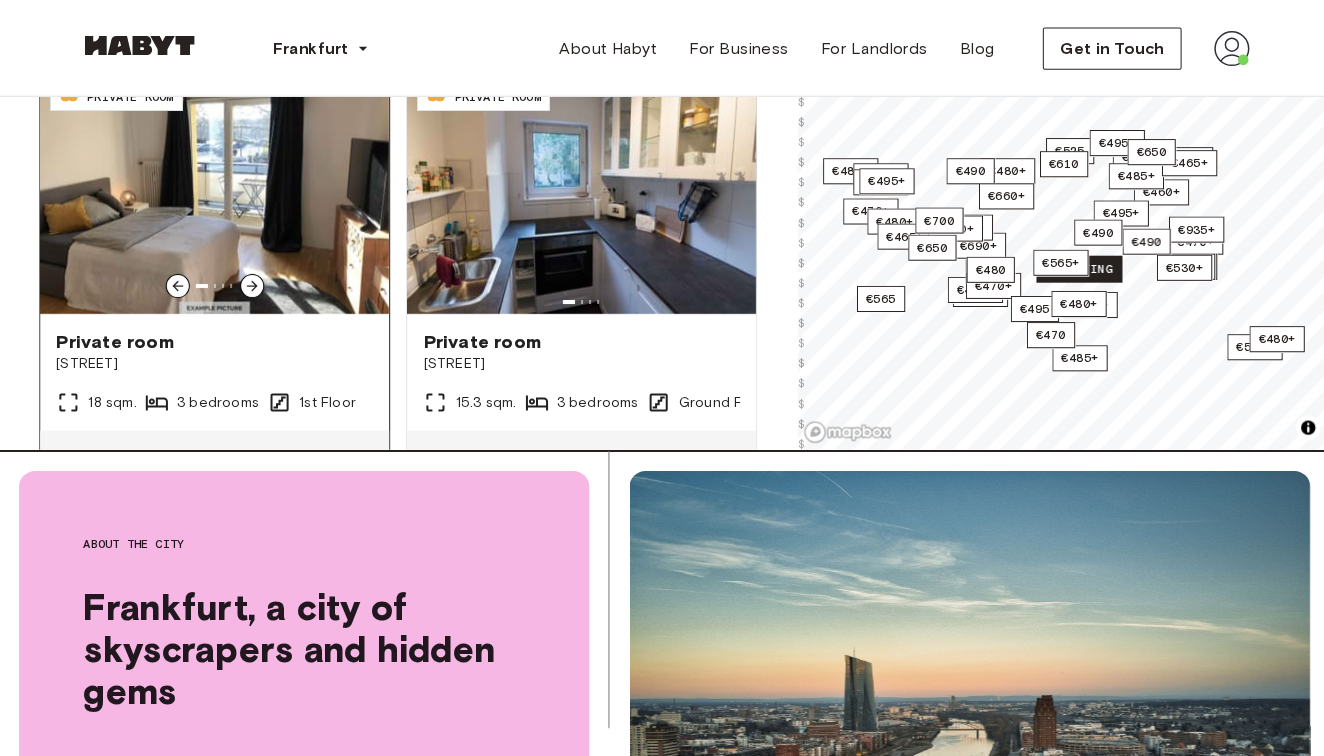 click 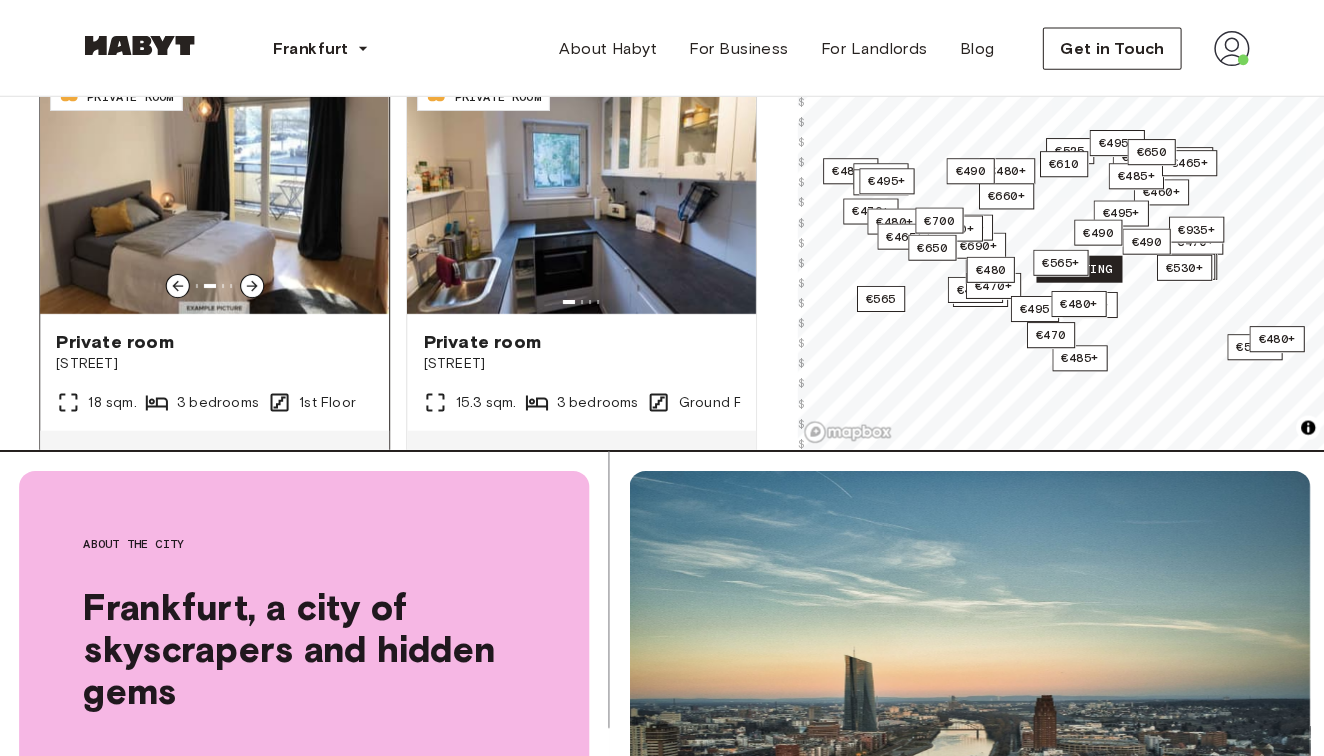 click 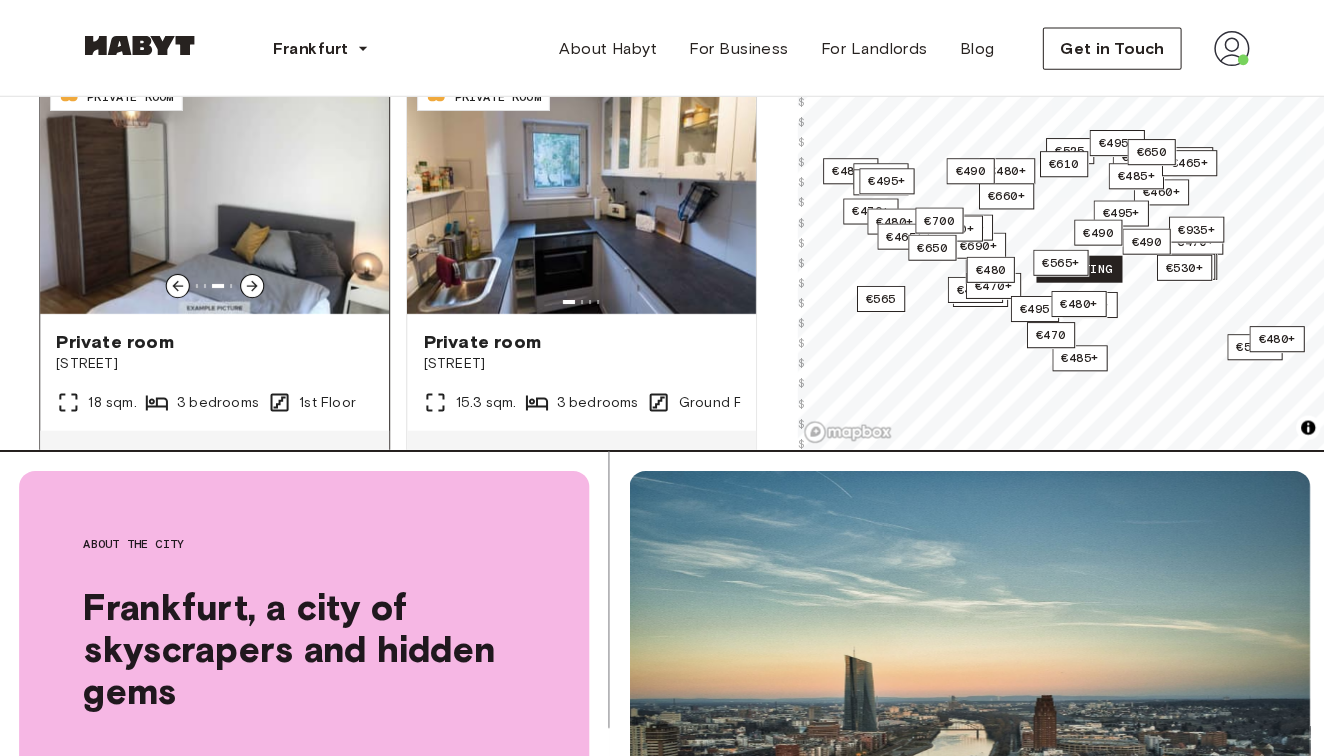 click 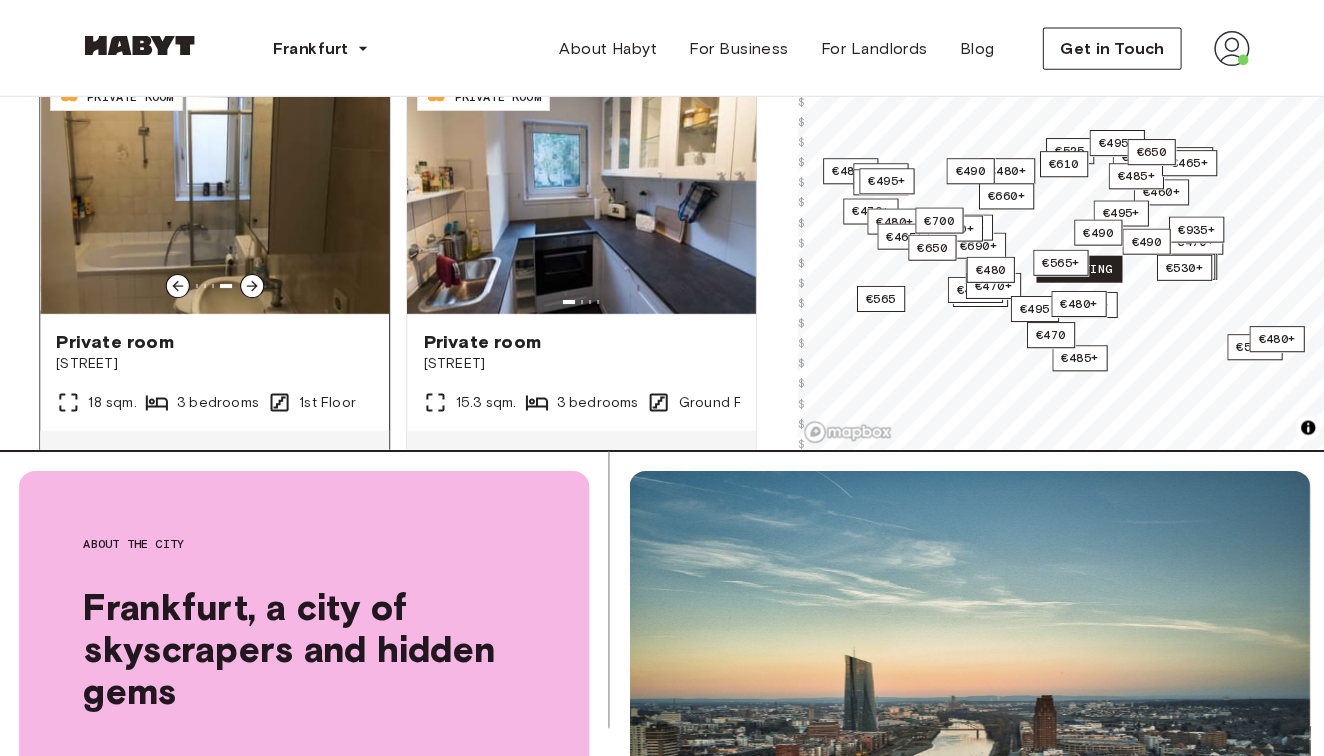 click 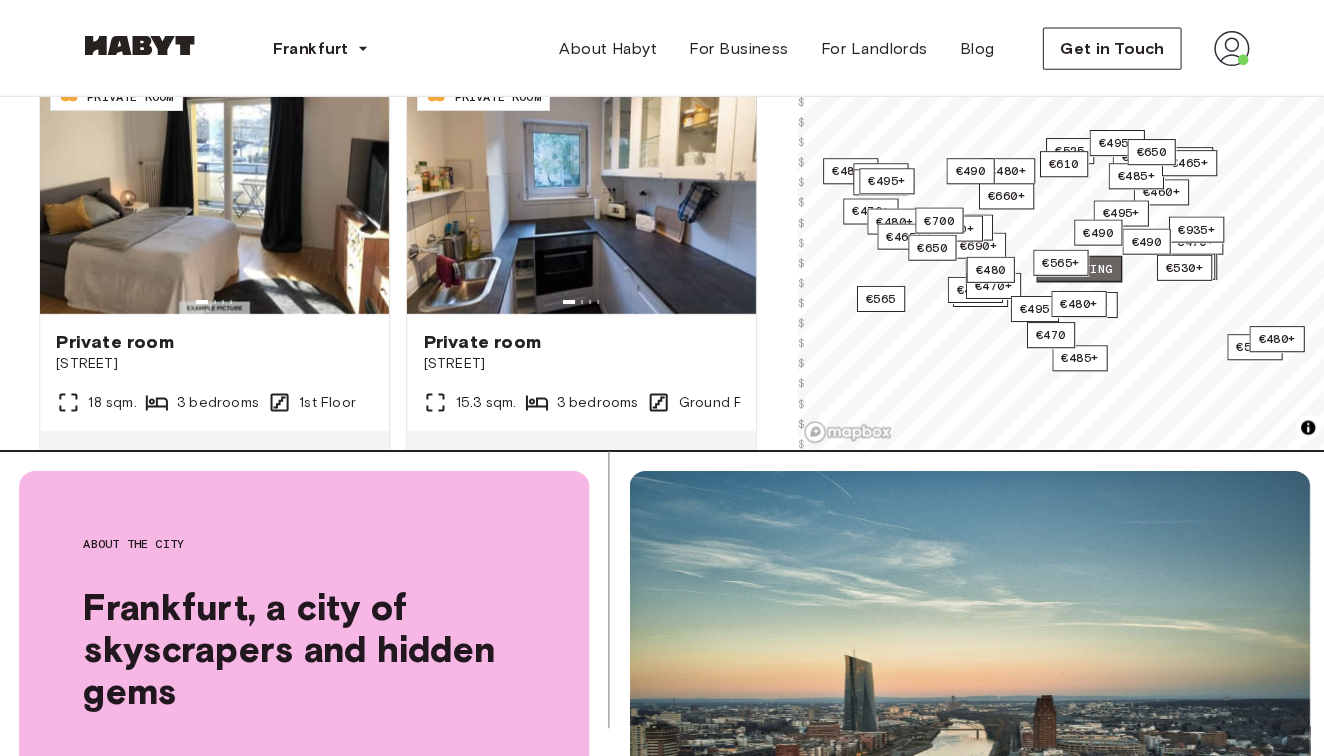 click on "1 listing" at bounding box center (1074, 267) 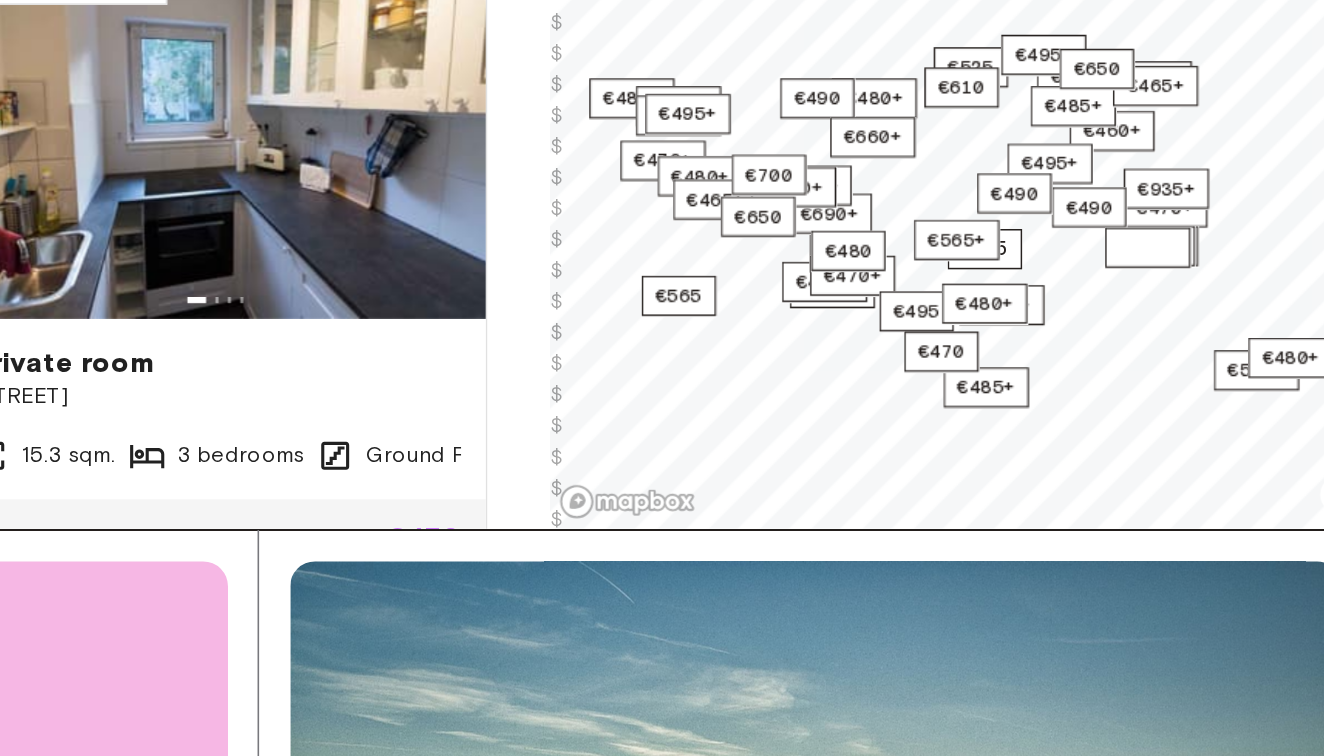 scroll, scrollTop: 421, scrollLeft: 0, axis: vertical 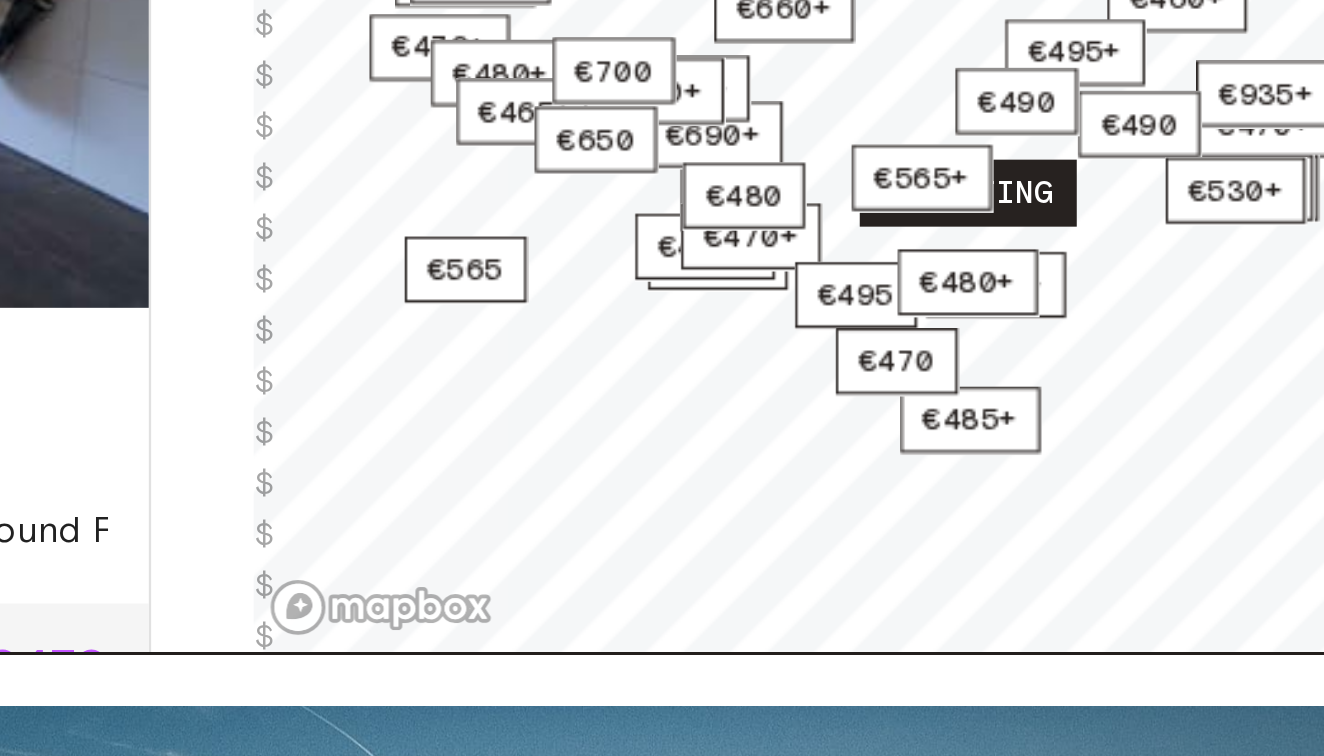 click on "1 listing" at bounding box center (1074, 430) 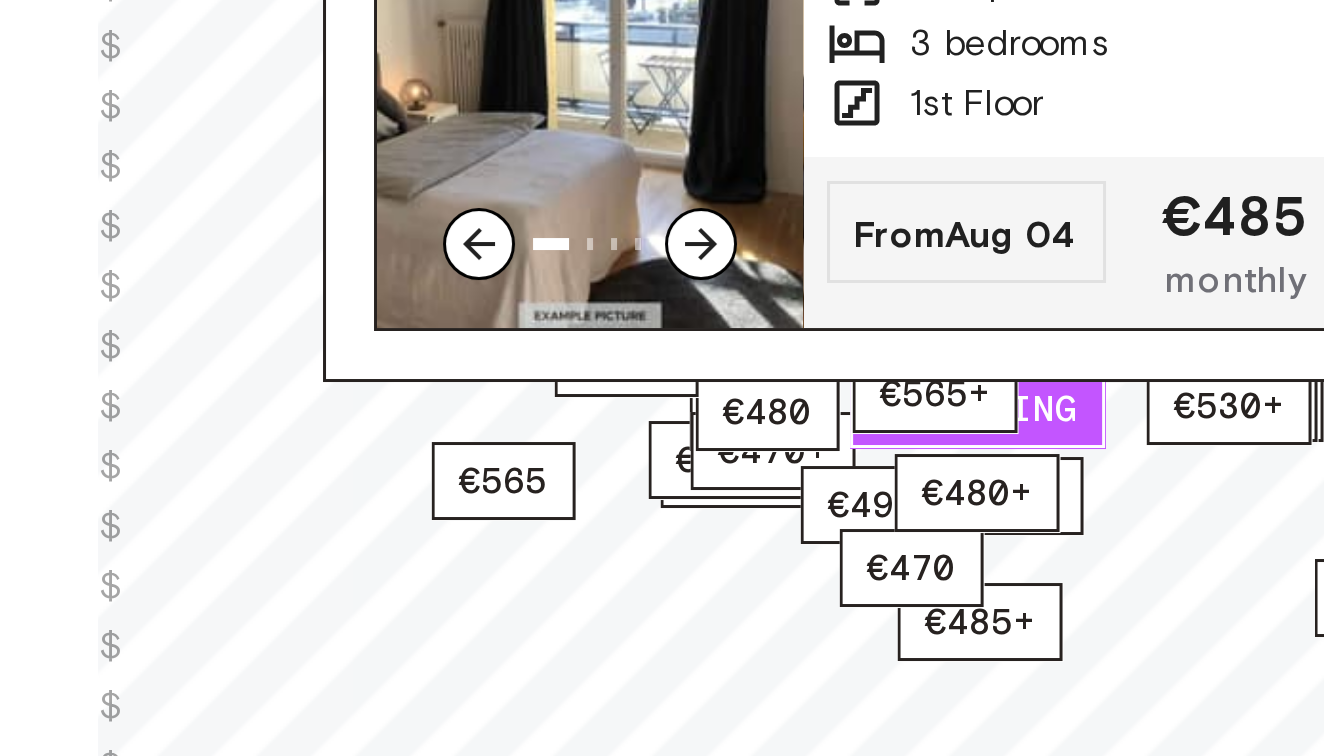 click 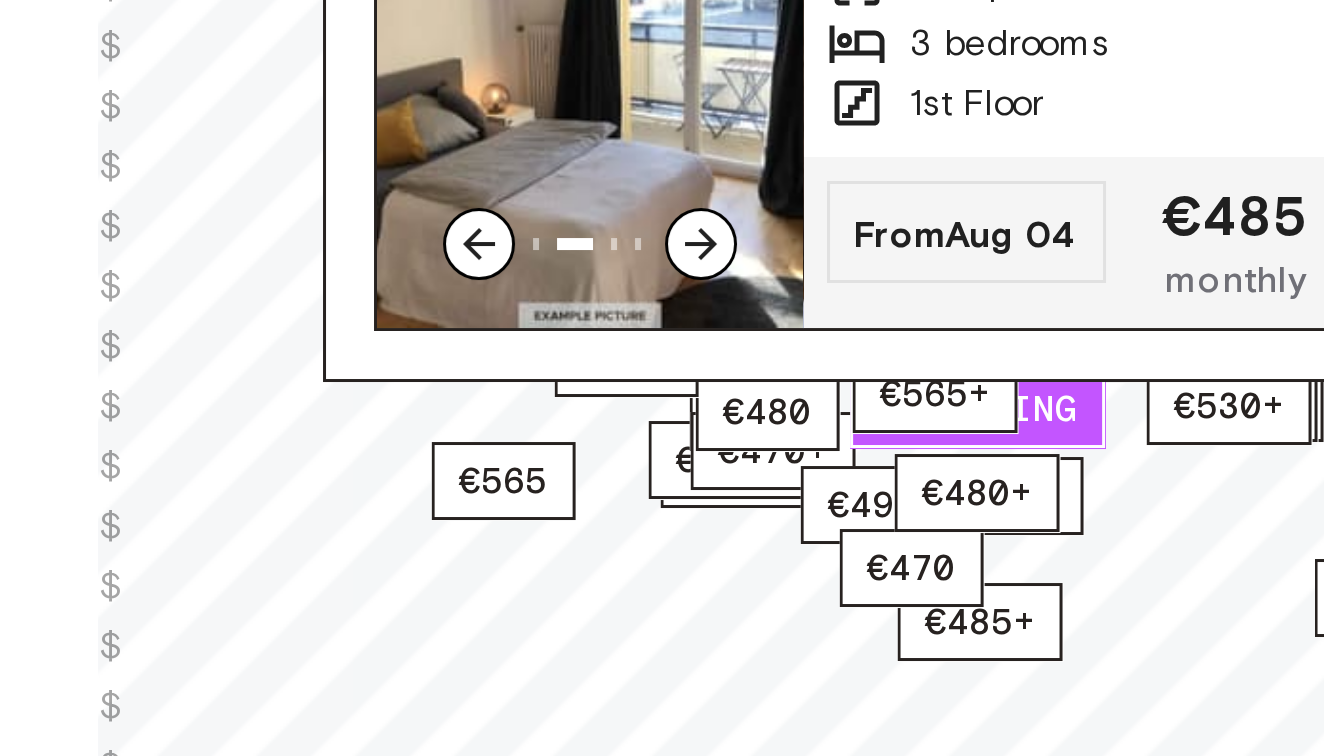 click 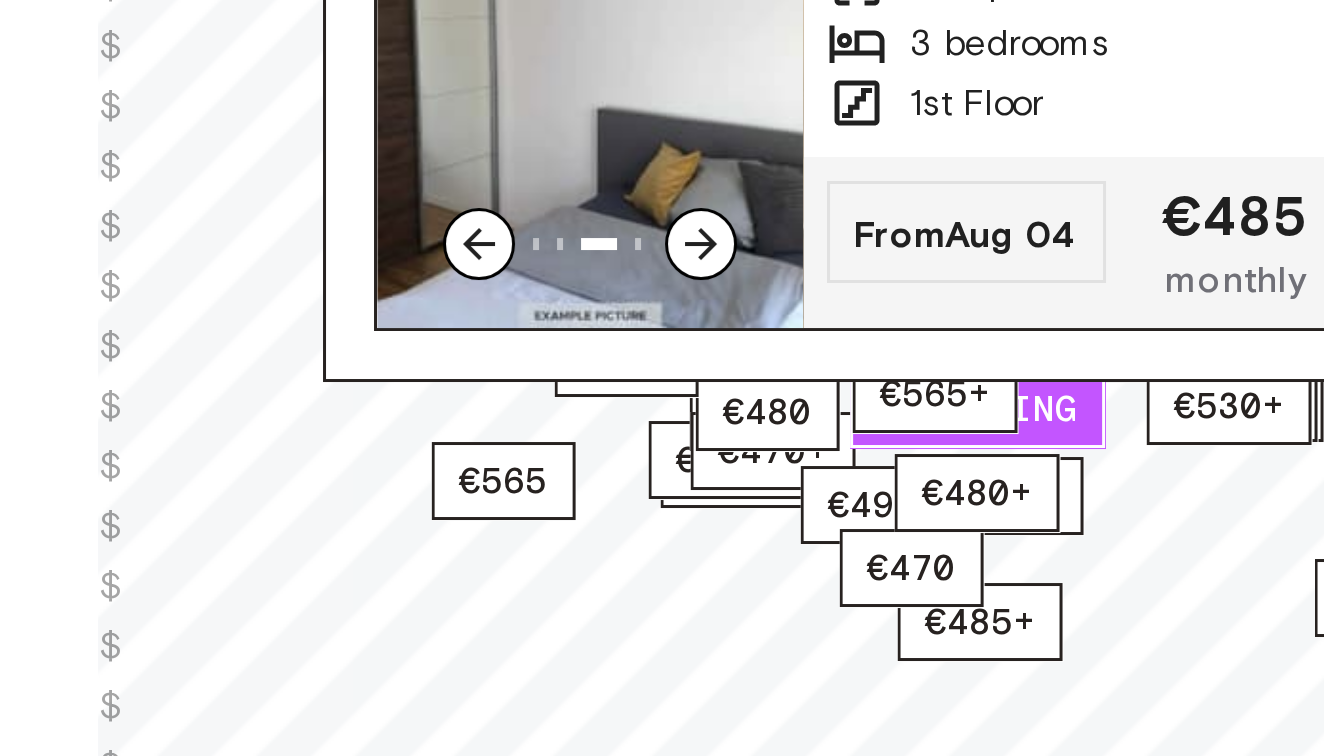 click 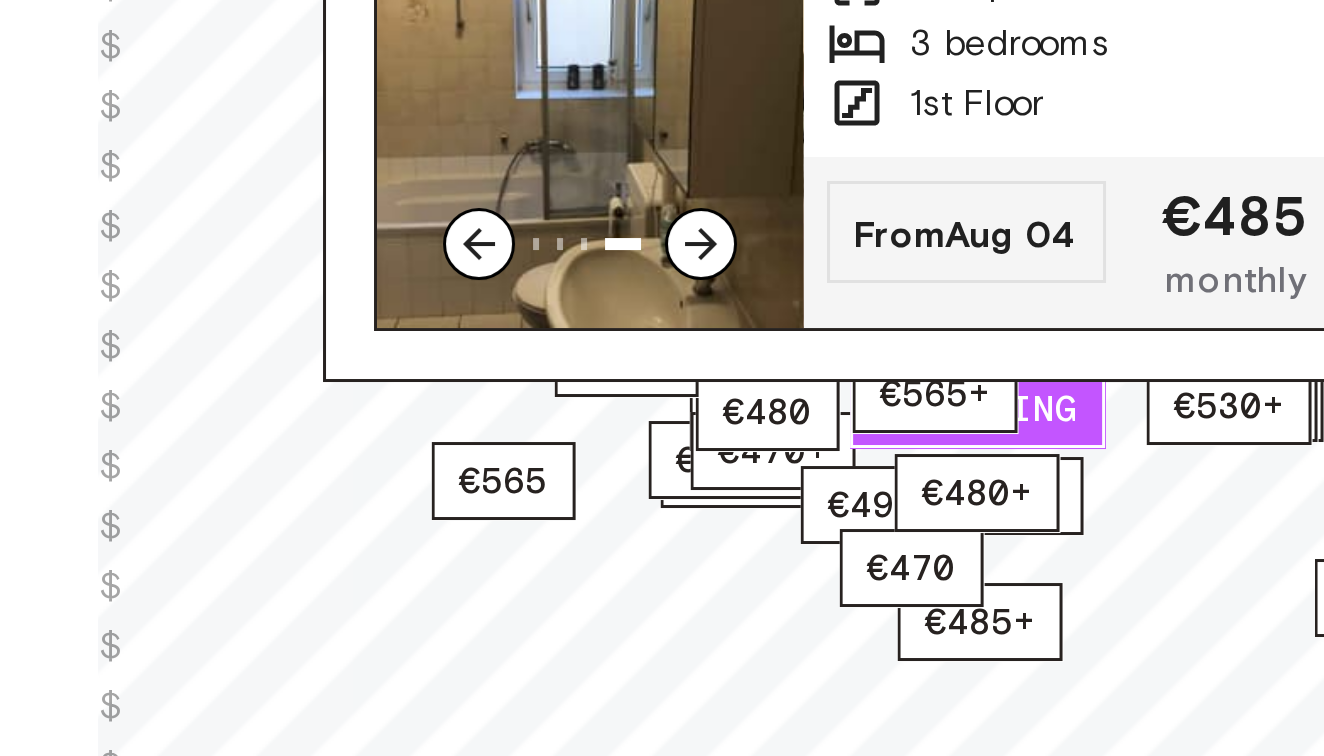 click 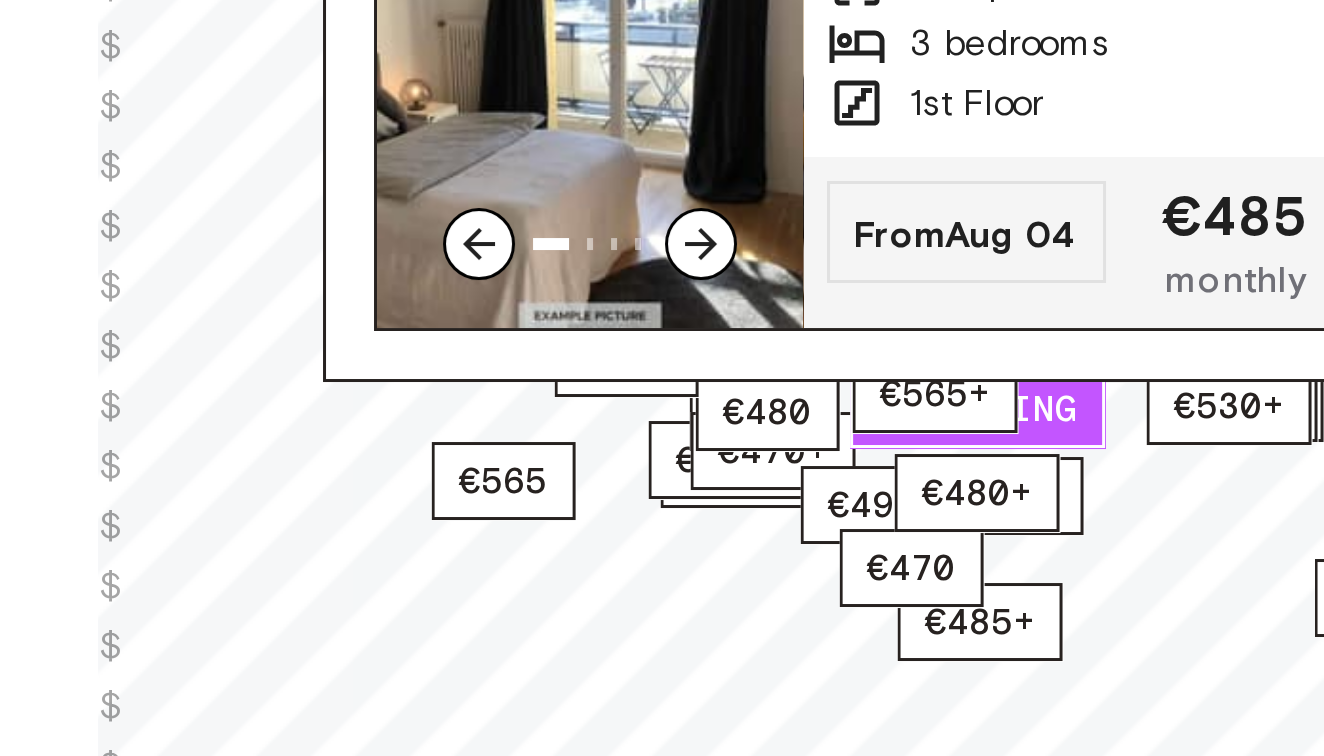 click 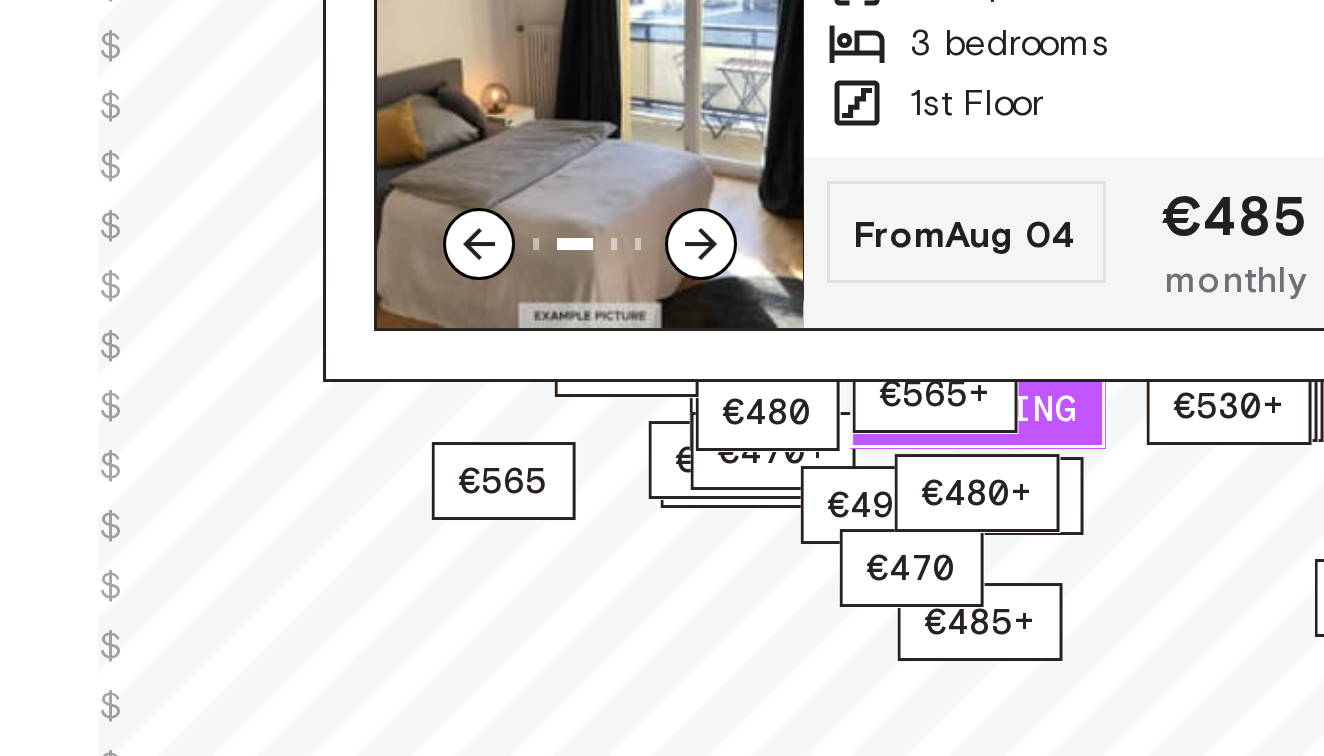 click 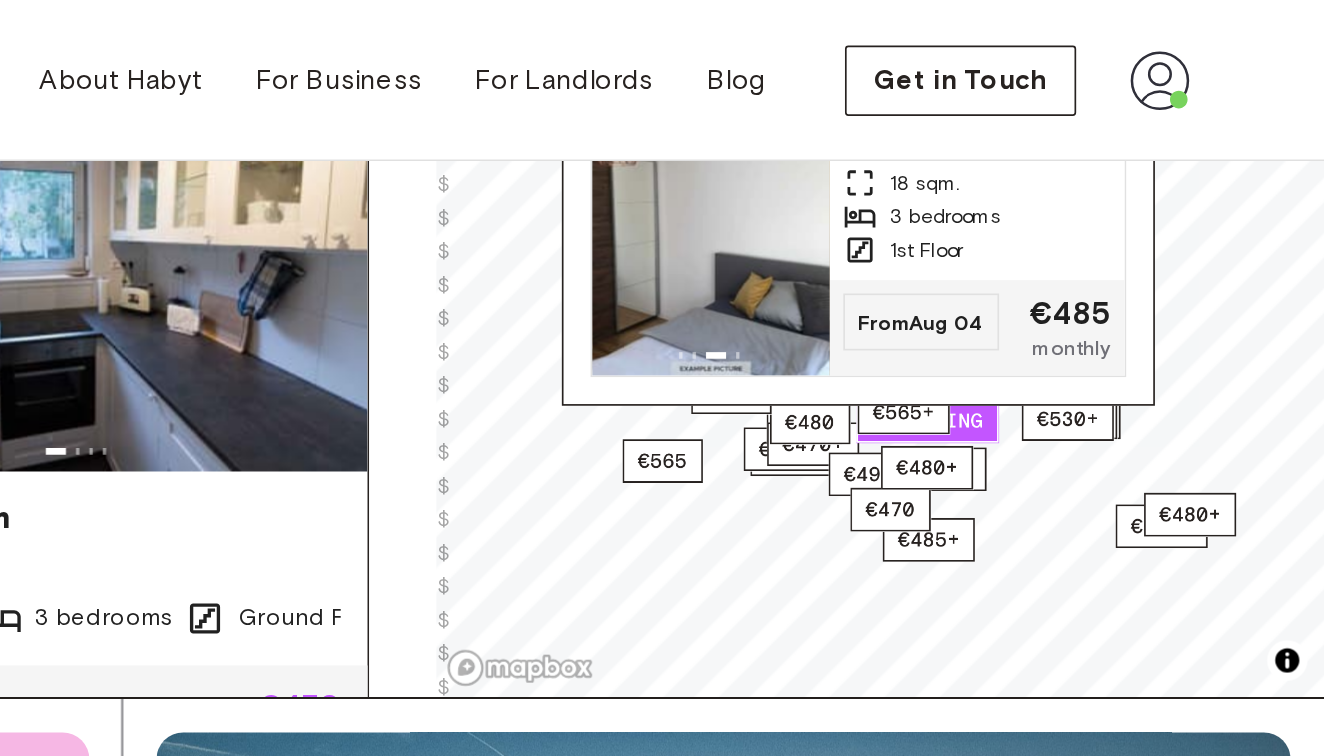 scroll, scrollTop: 565, scrollLeft: 0, axis: vertical 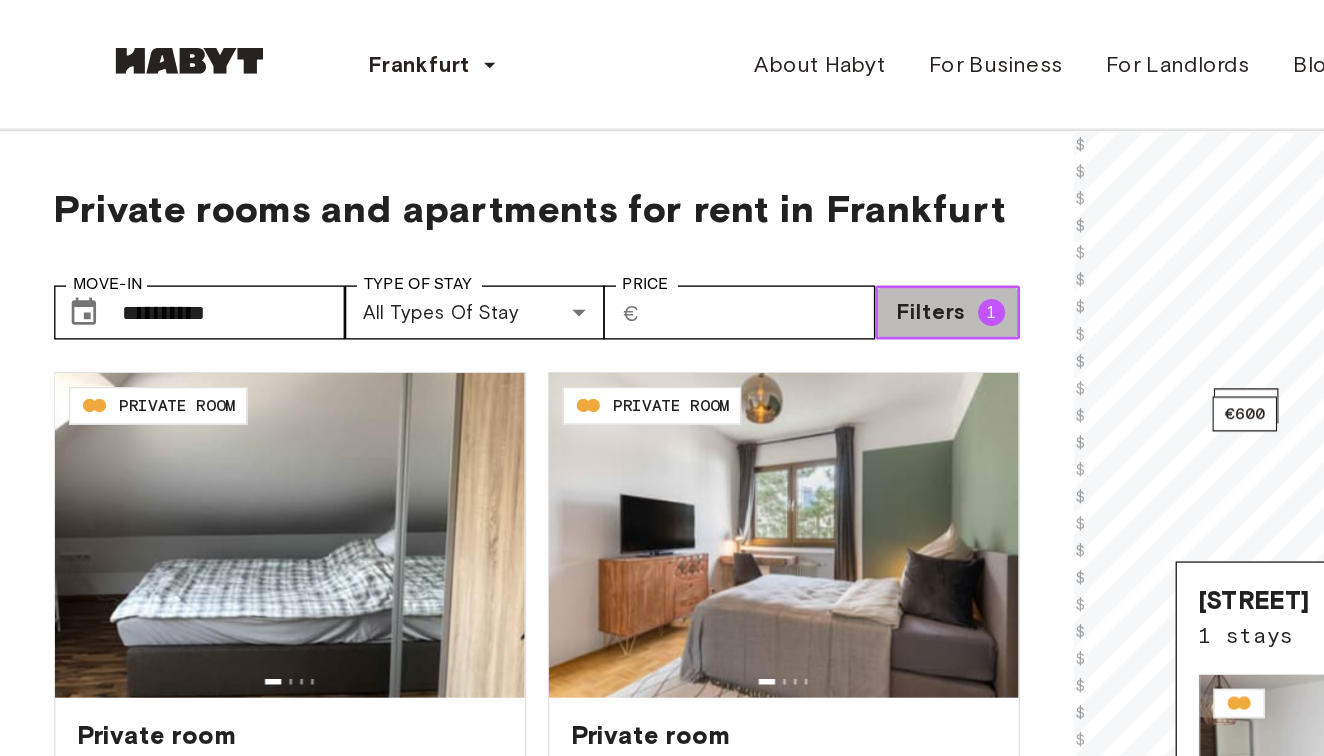 click on "Filters" at bounding box center [688, 231] 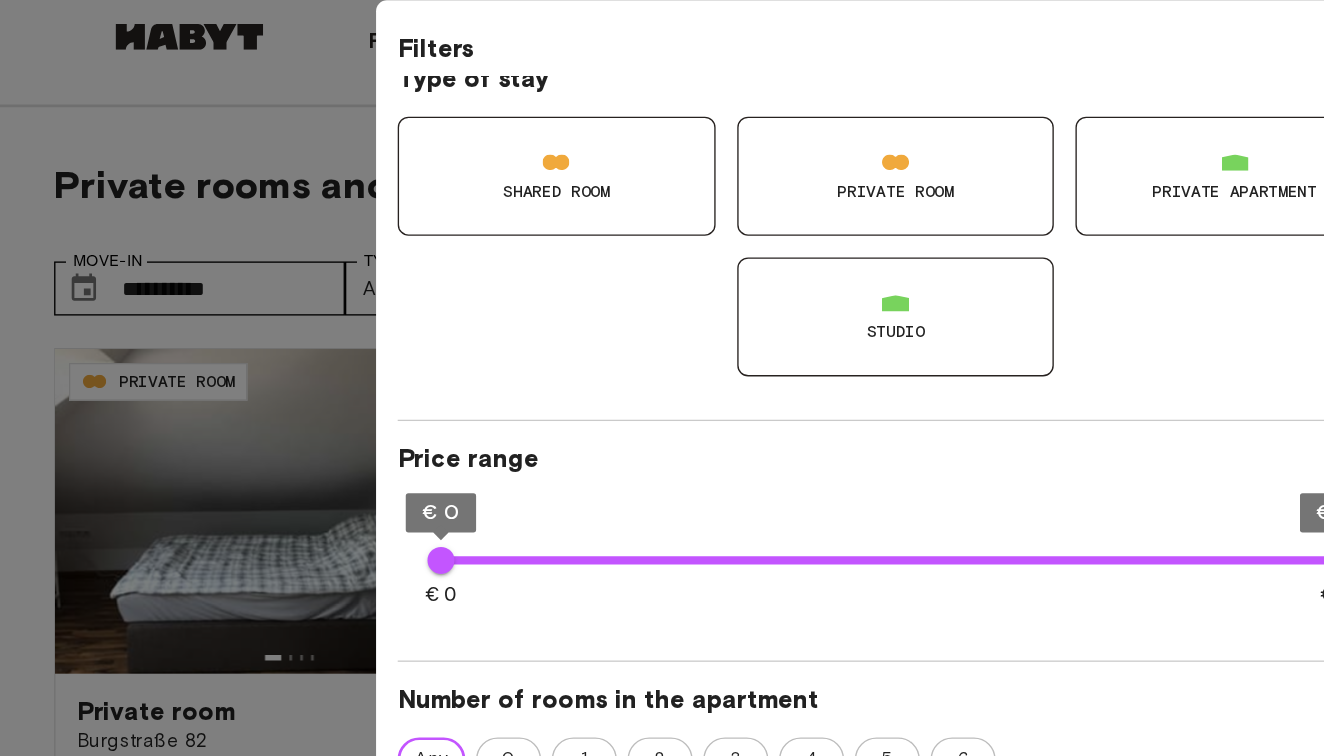 scroll, scrollTop: -45, scrollLeft: 0, axis: vertical 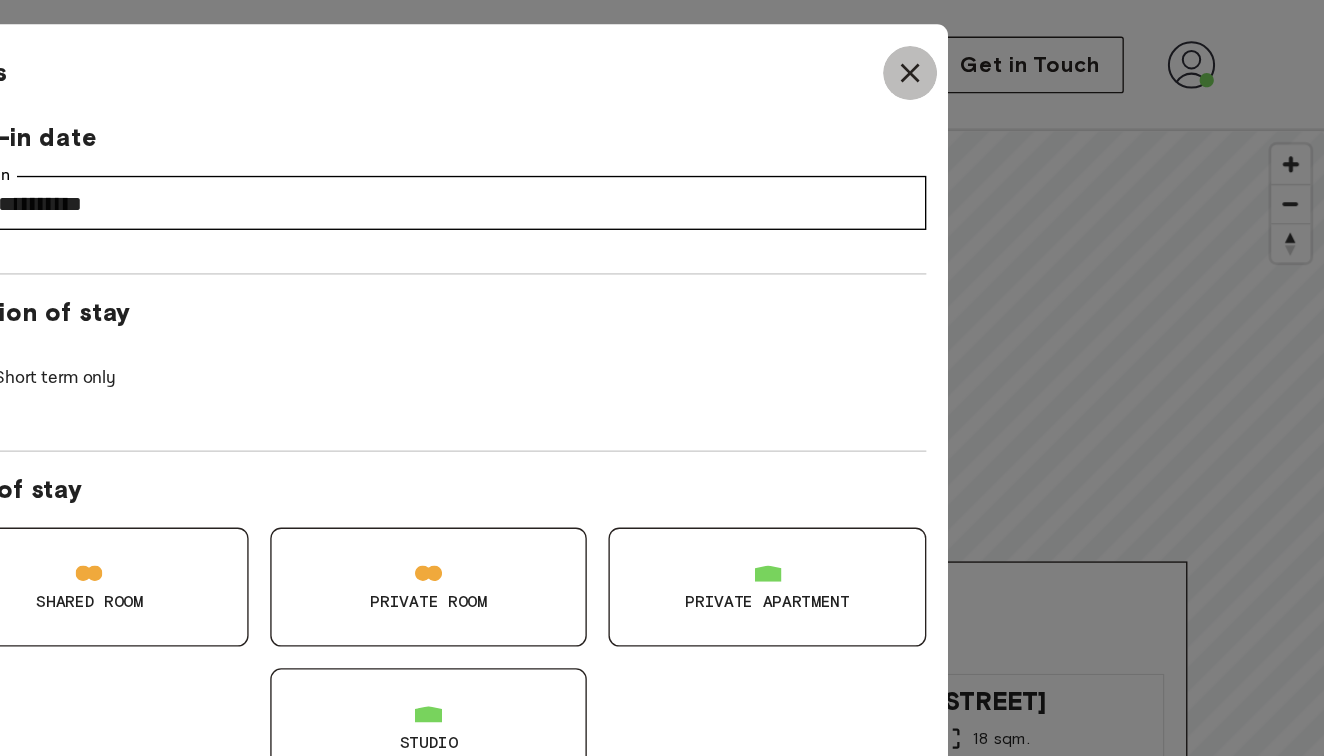 click 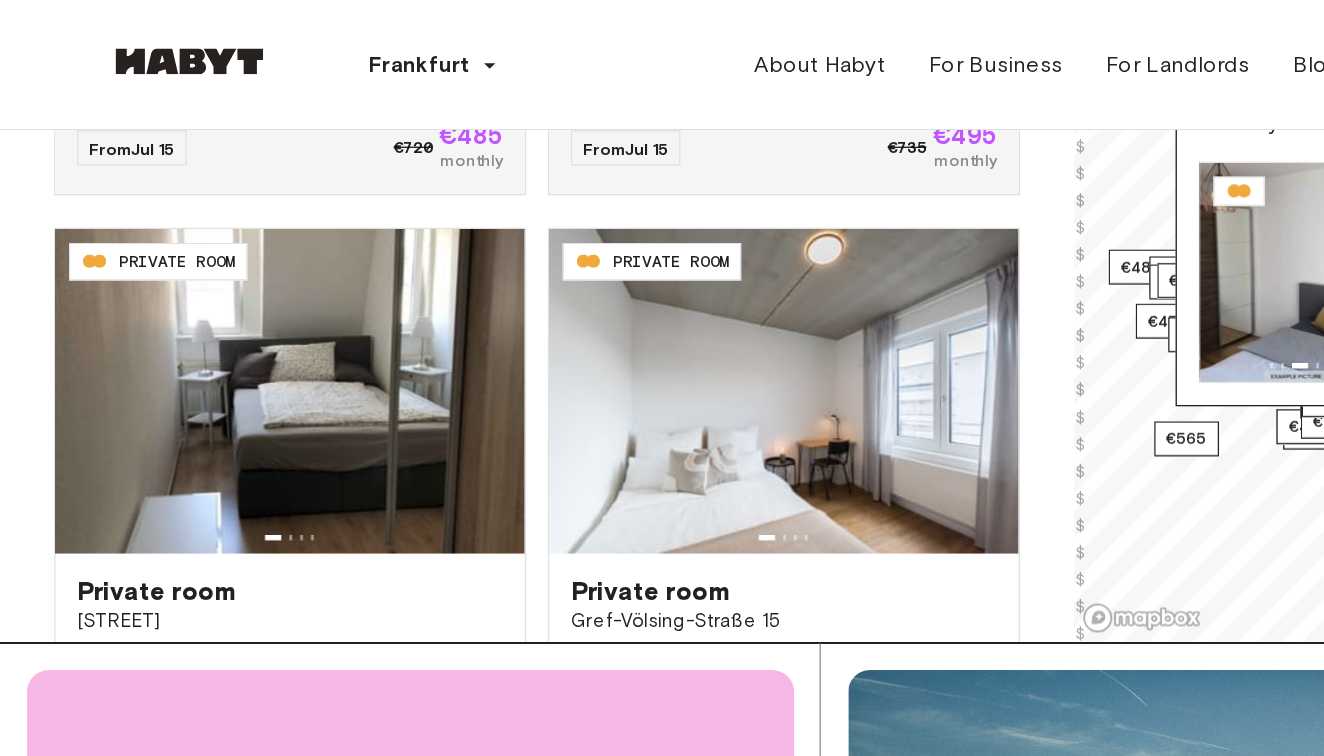 scroll, scrollTop: 556, scrollLeft: 0, axis: vertical 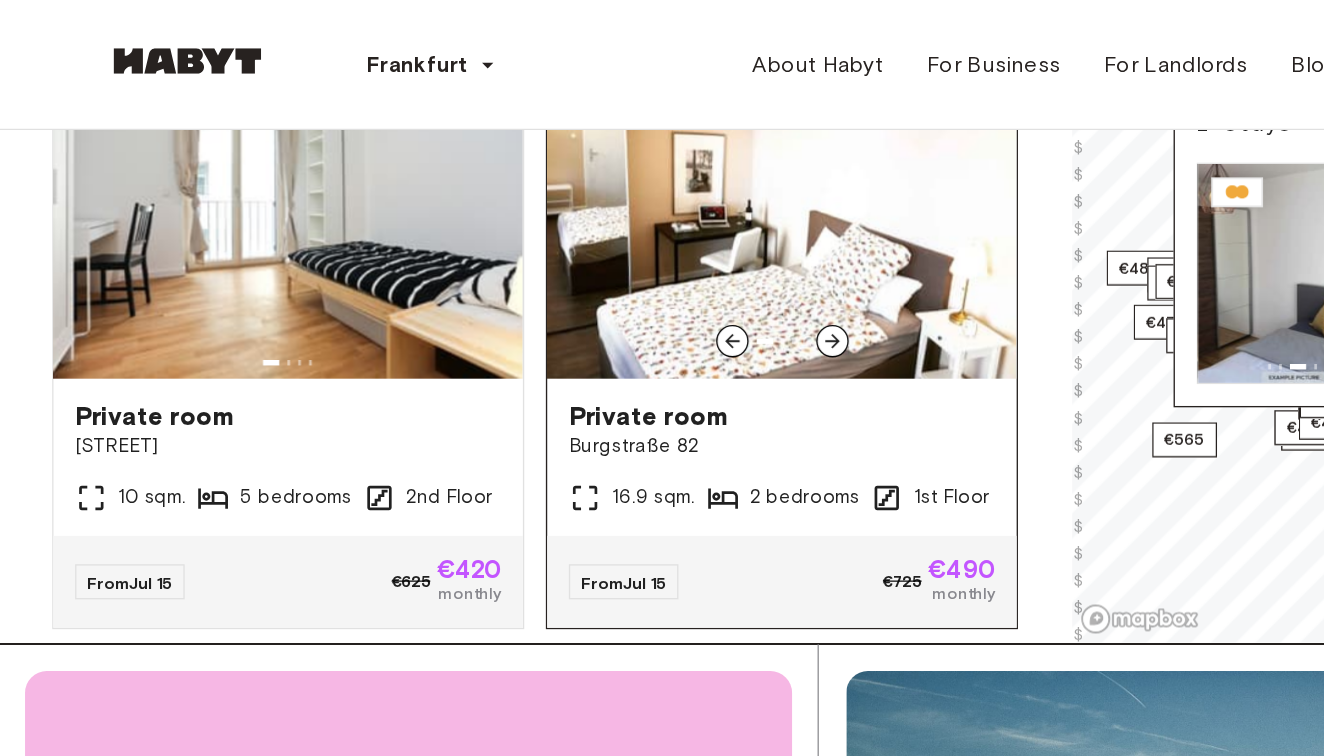 click 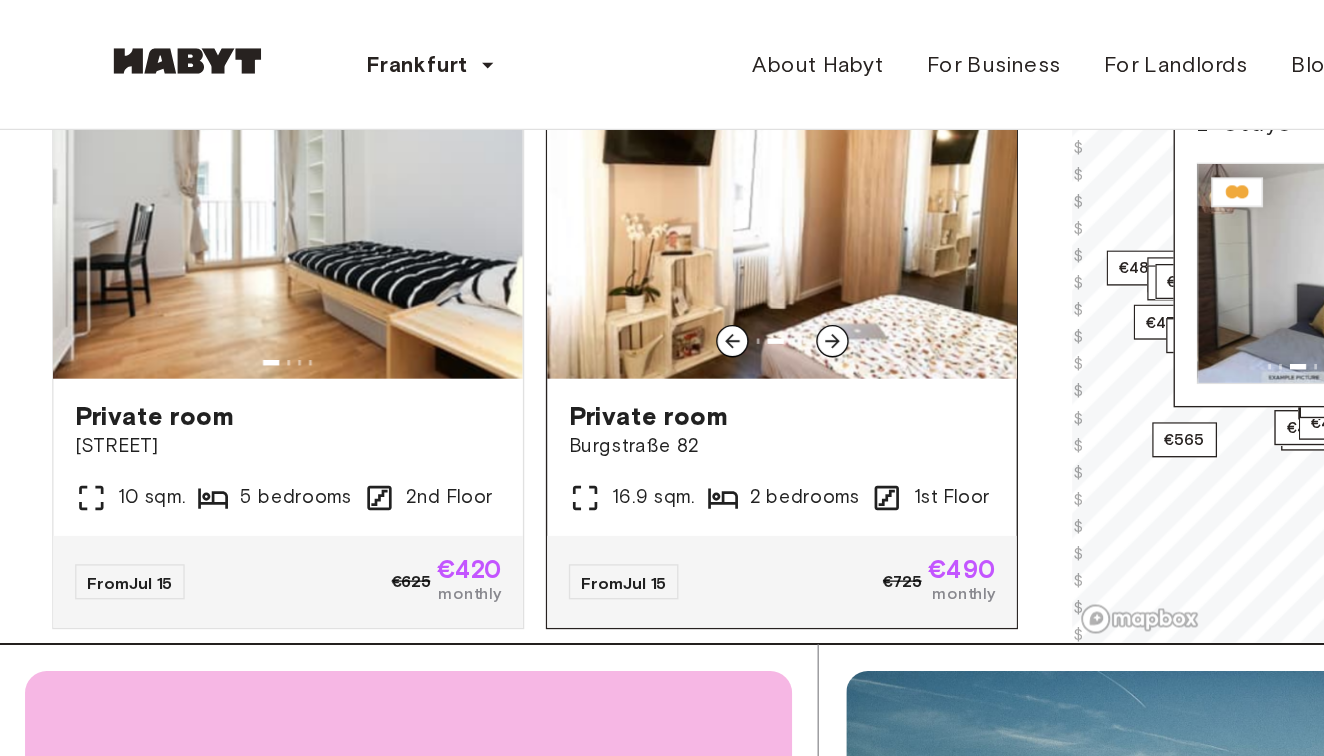 click 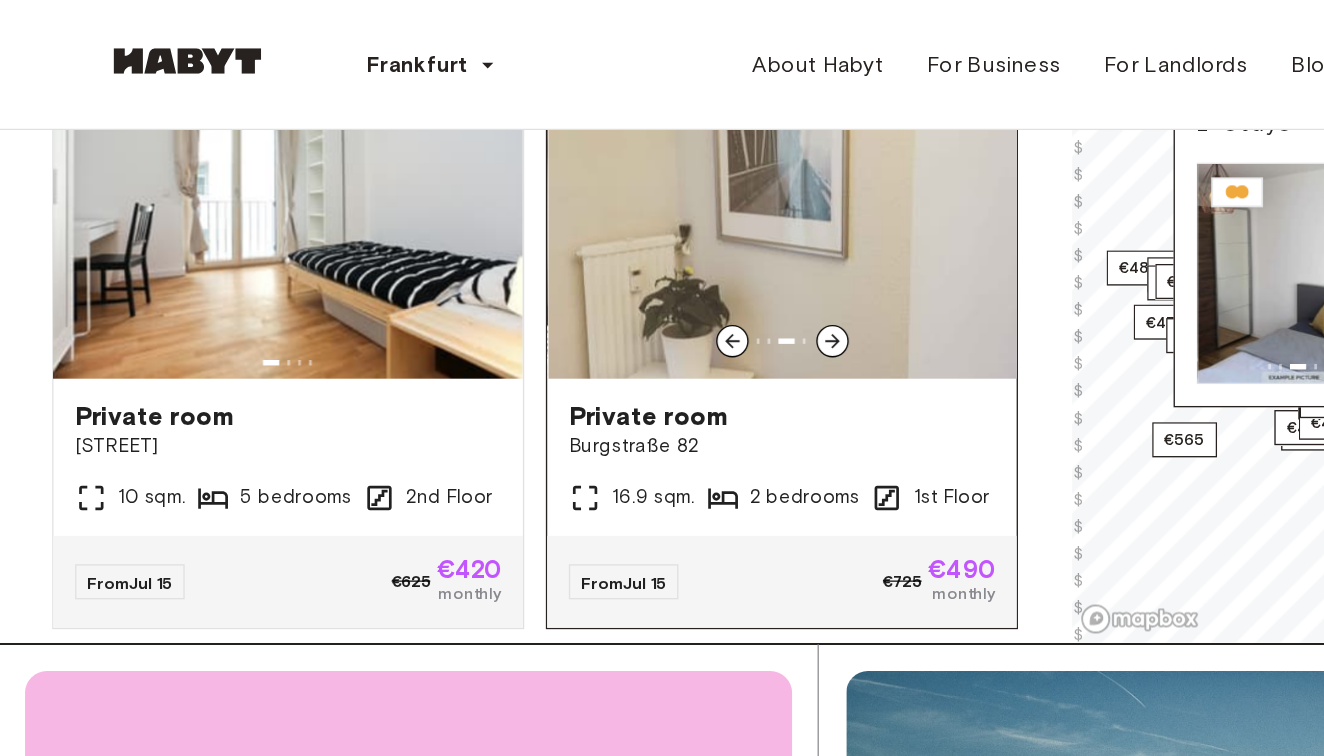 click 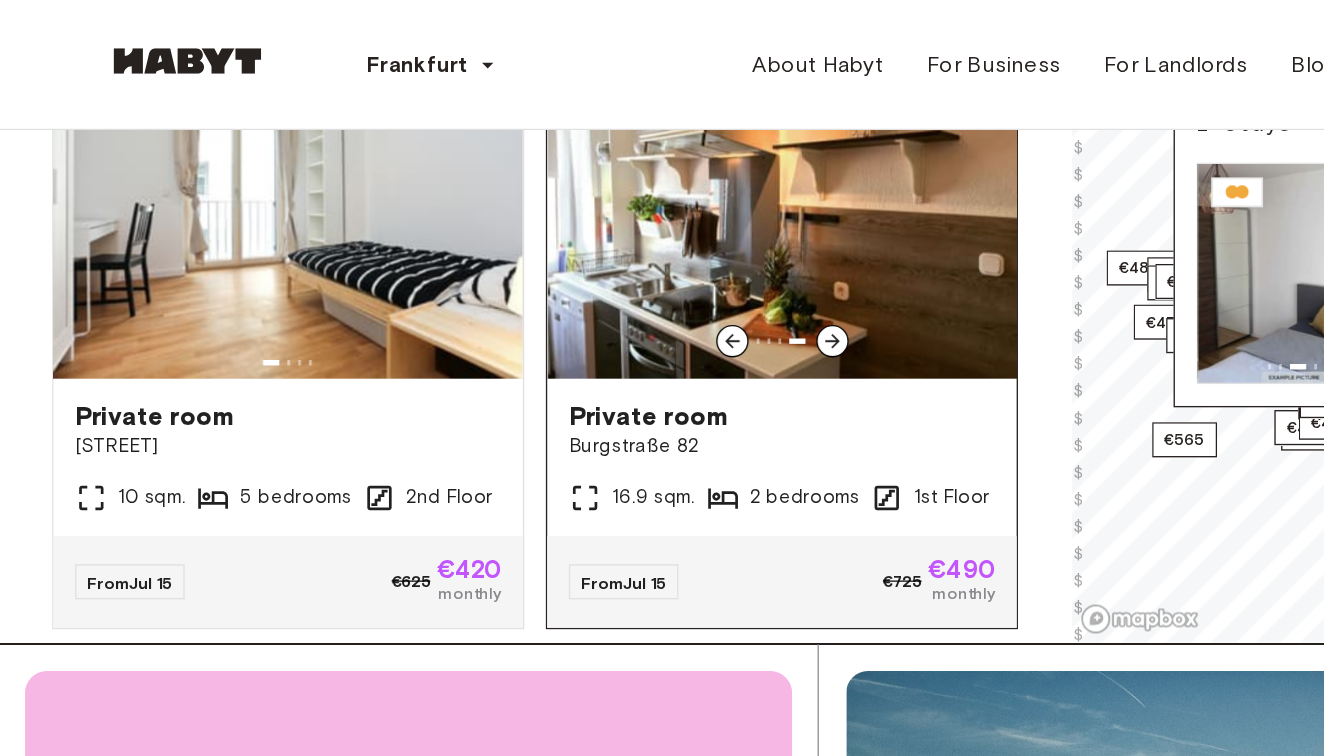 click 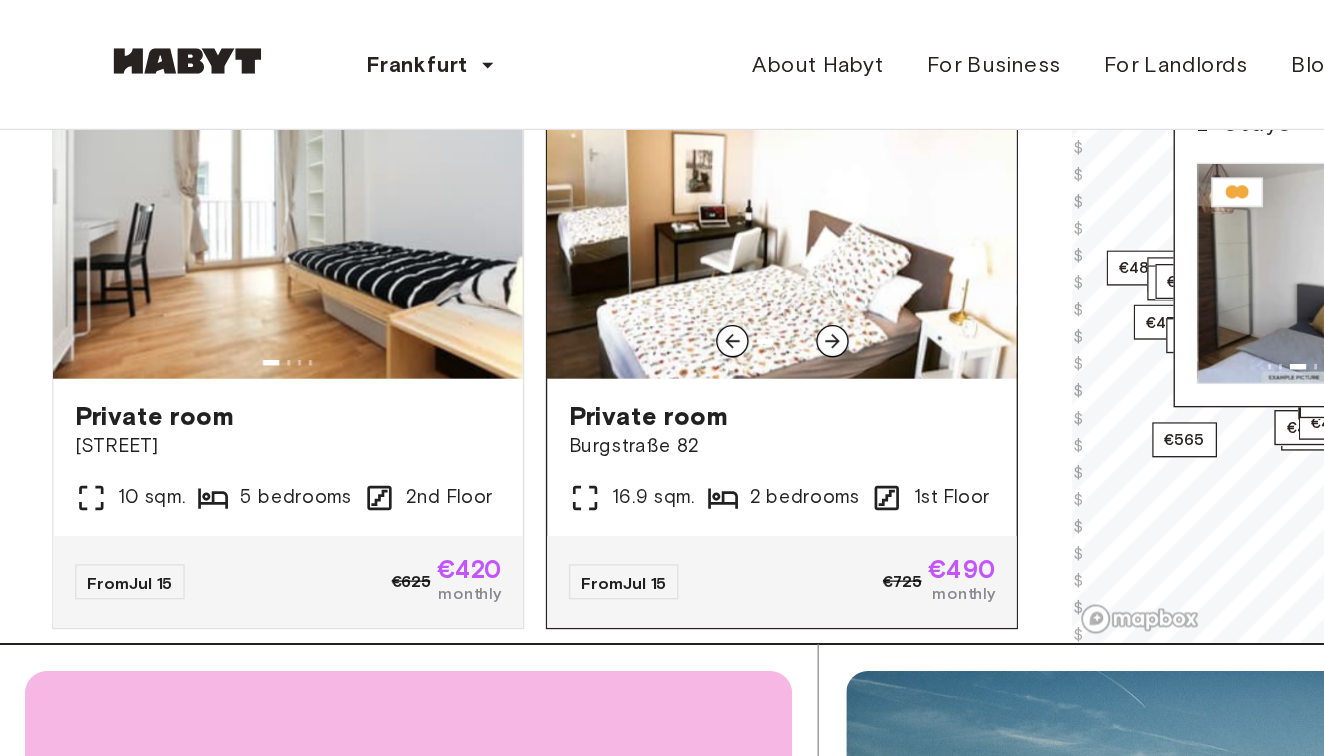 click 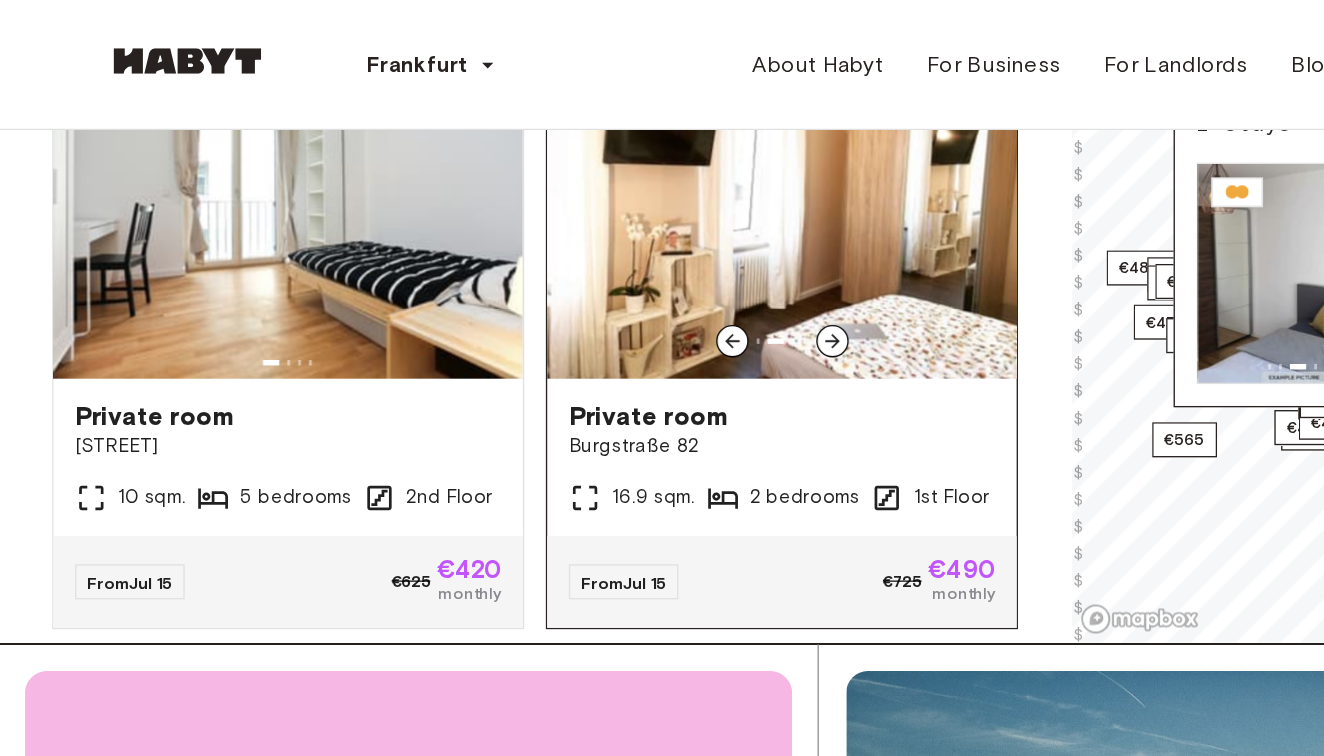 click at bounding box center (579, 160) 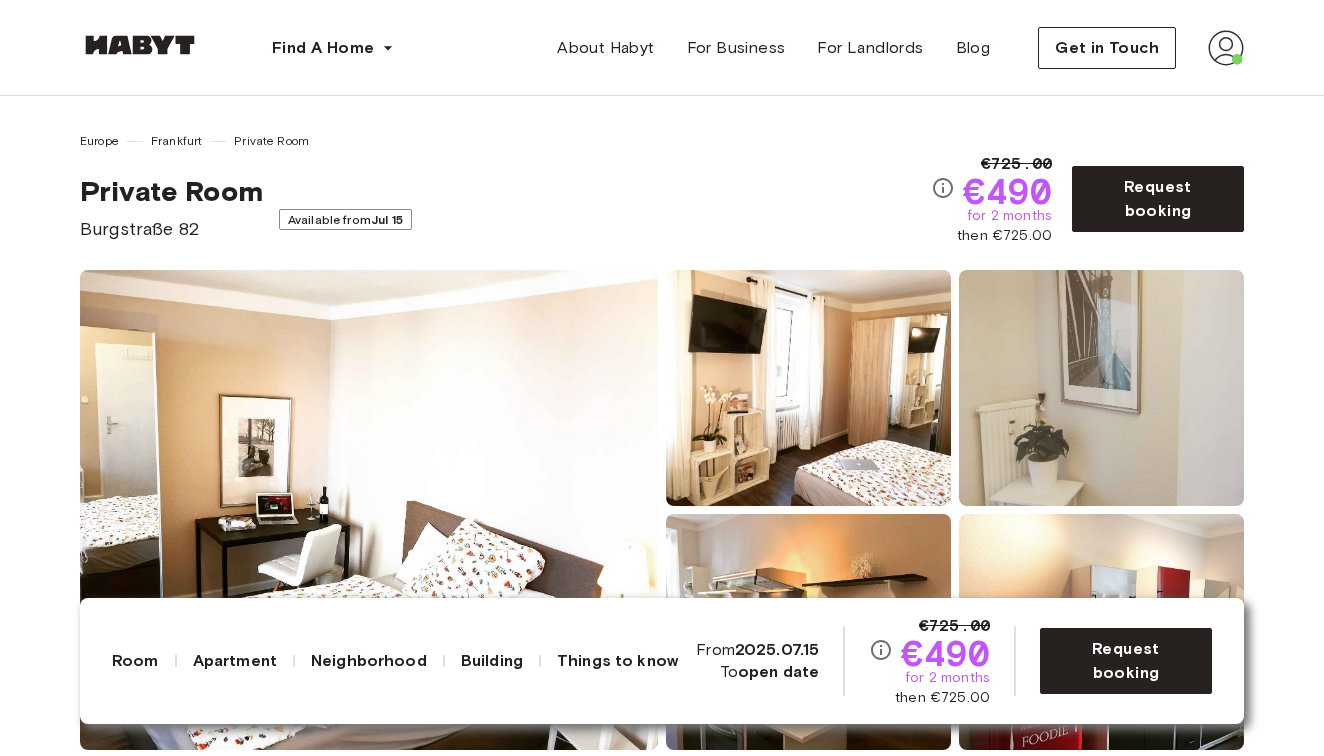 scroll, scrollTop: 0, scrollLeft: 0, axis: both 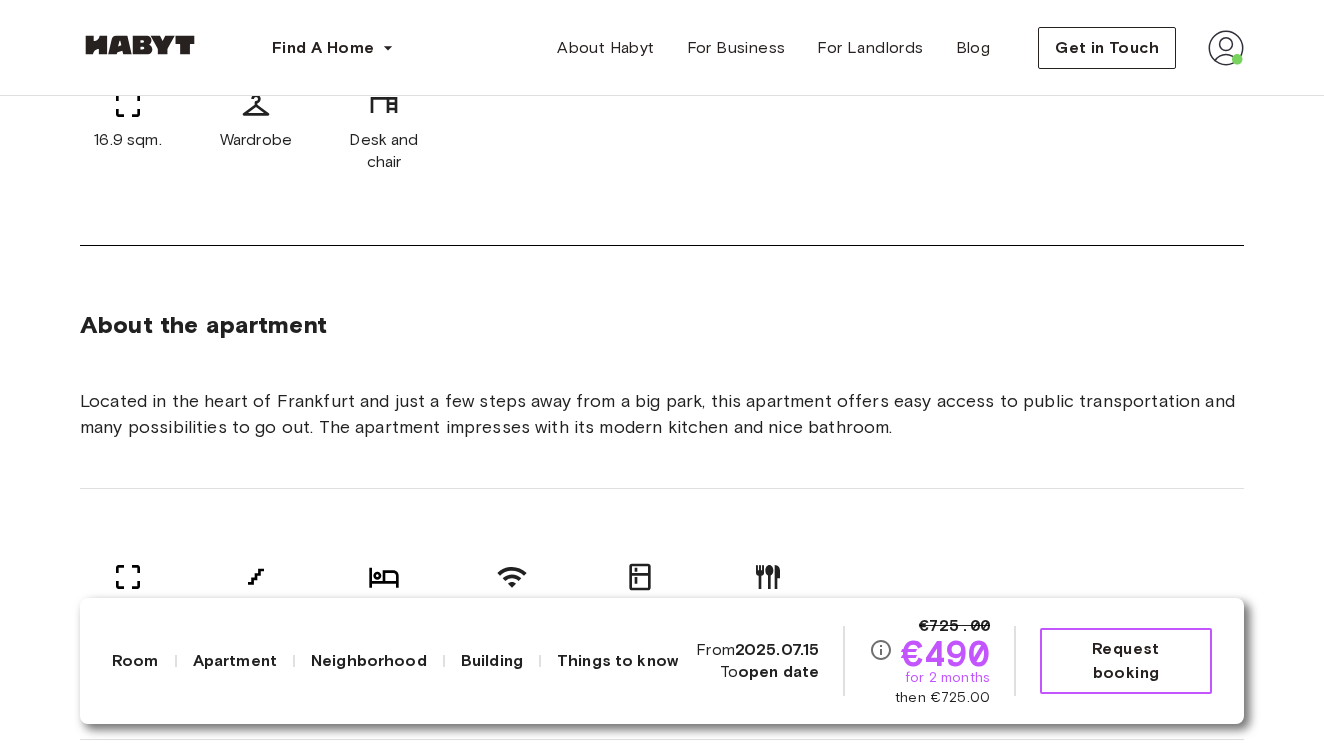 click on "Request booking" at bounding box center [1126, 661] 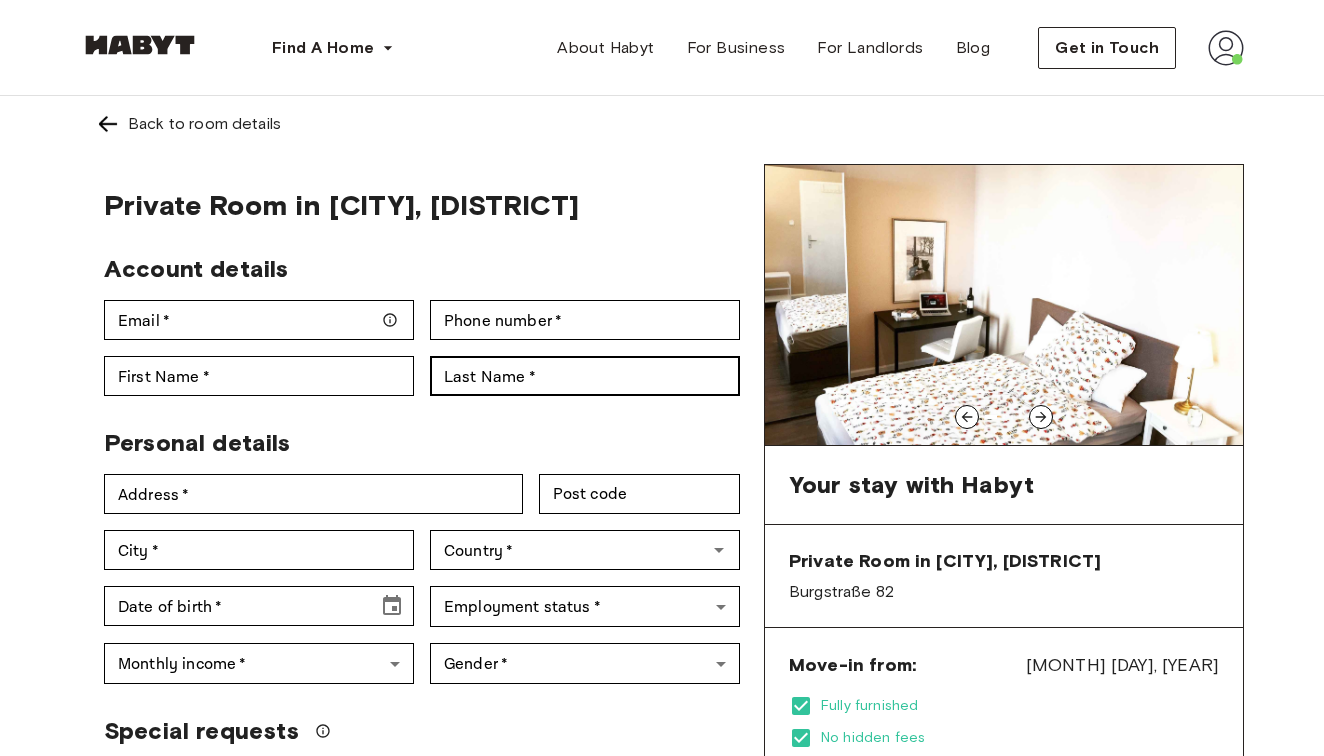 scroll, scrollTop: 0, scrollLeft: 0, axis: both 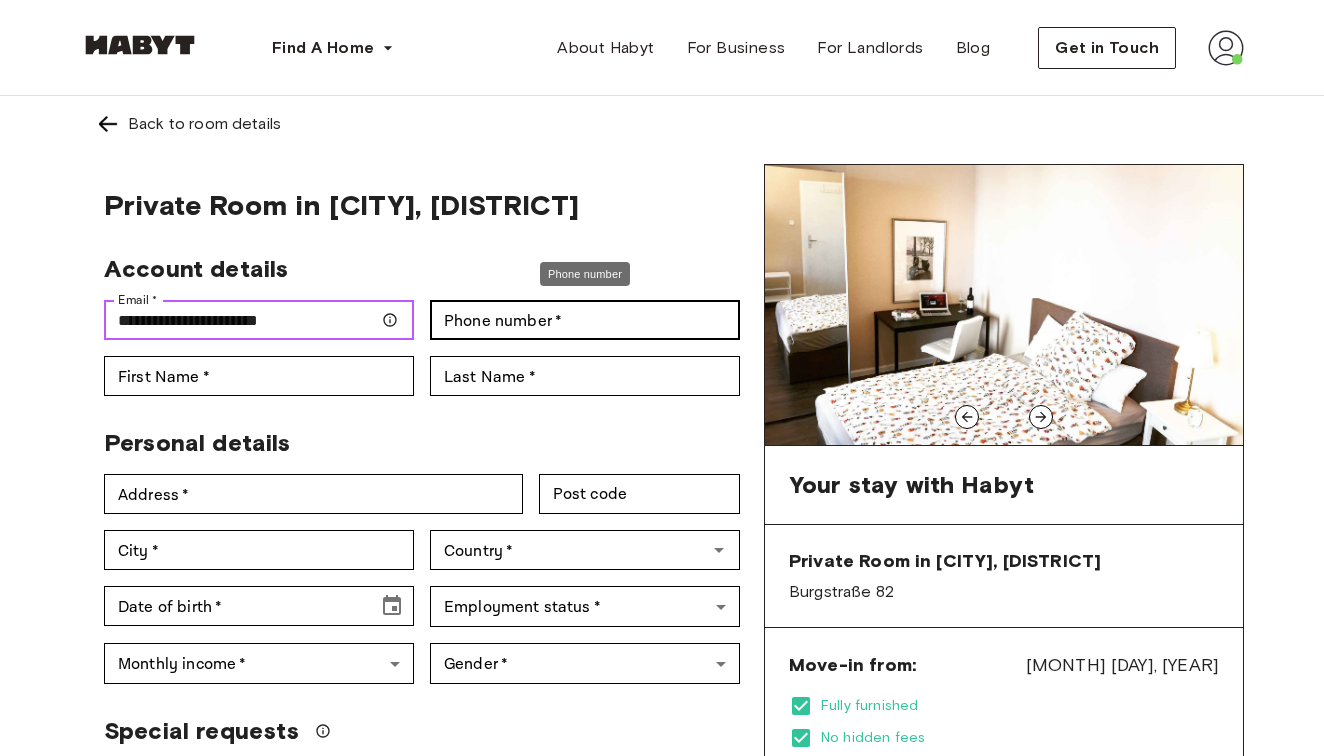 type on "**********" 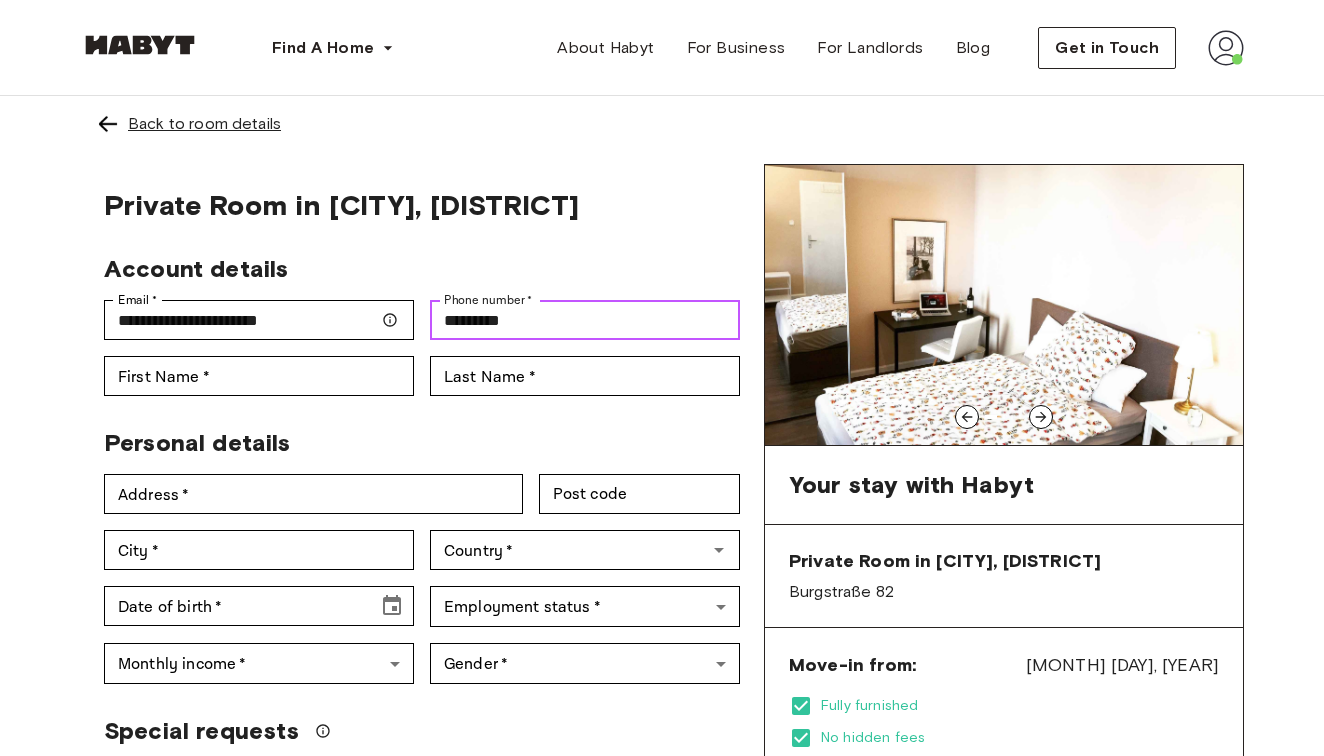 type on "*********" 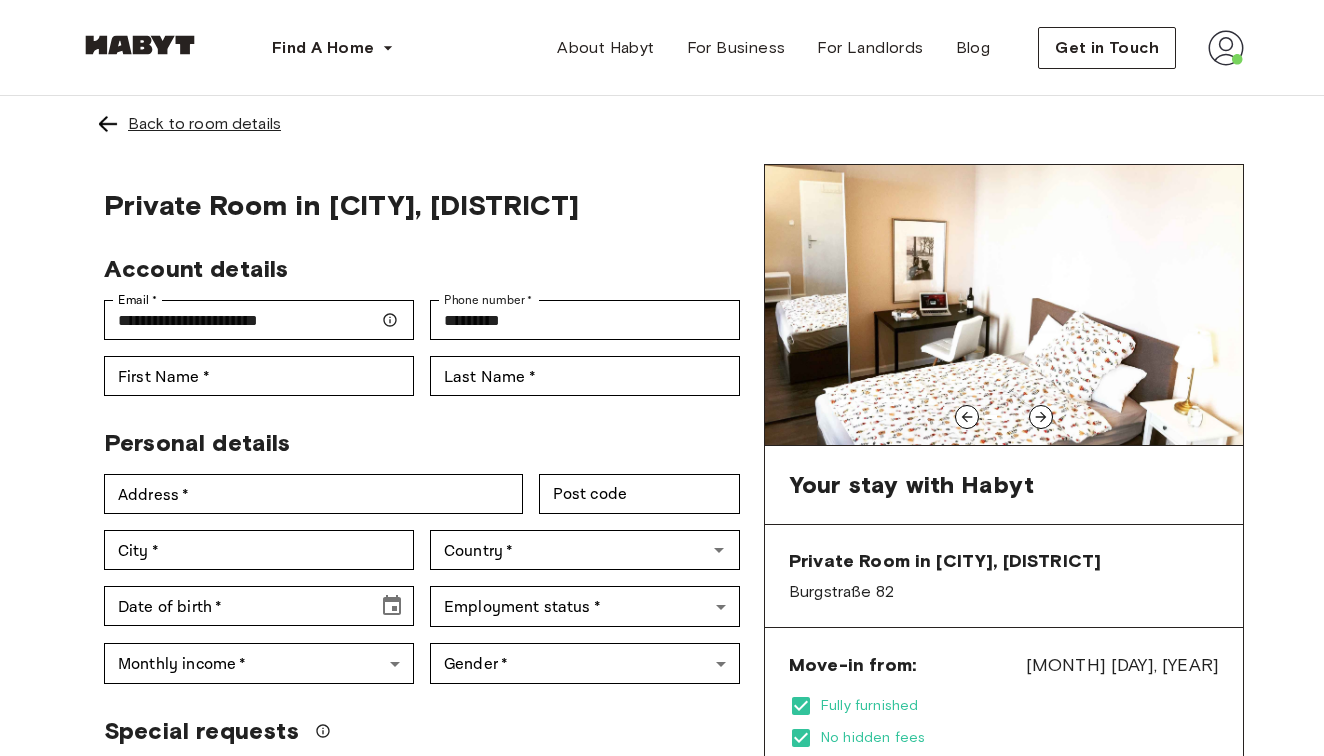click on "Back to room details" at bounding box center [204, 124] 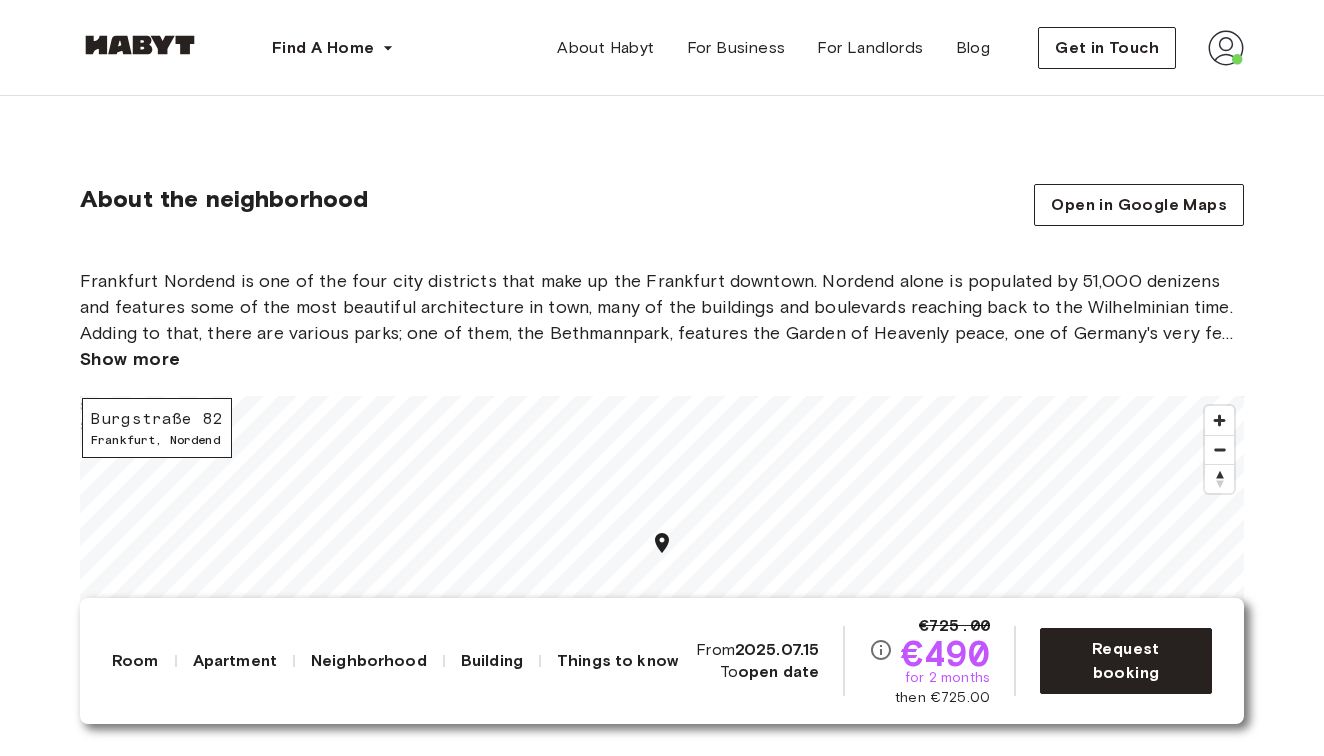 scroll, scrollTop: 1763, scrollLeft: 0, axis: vertical 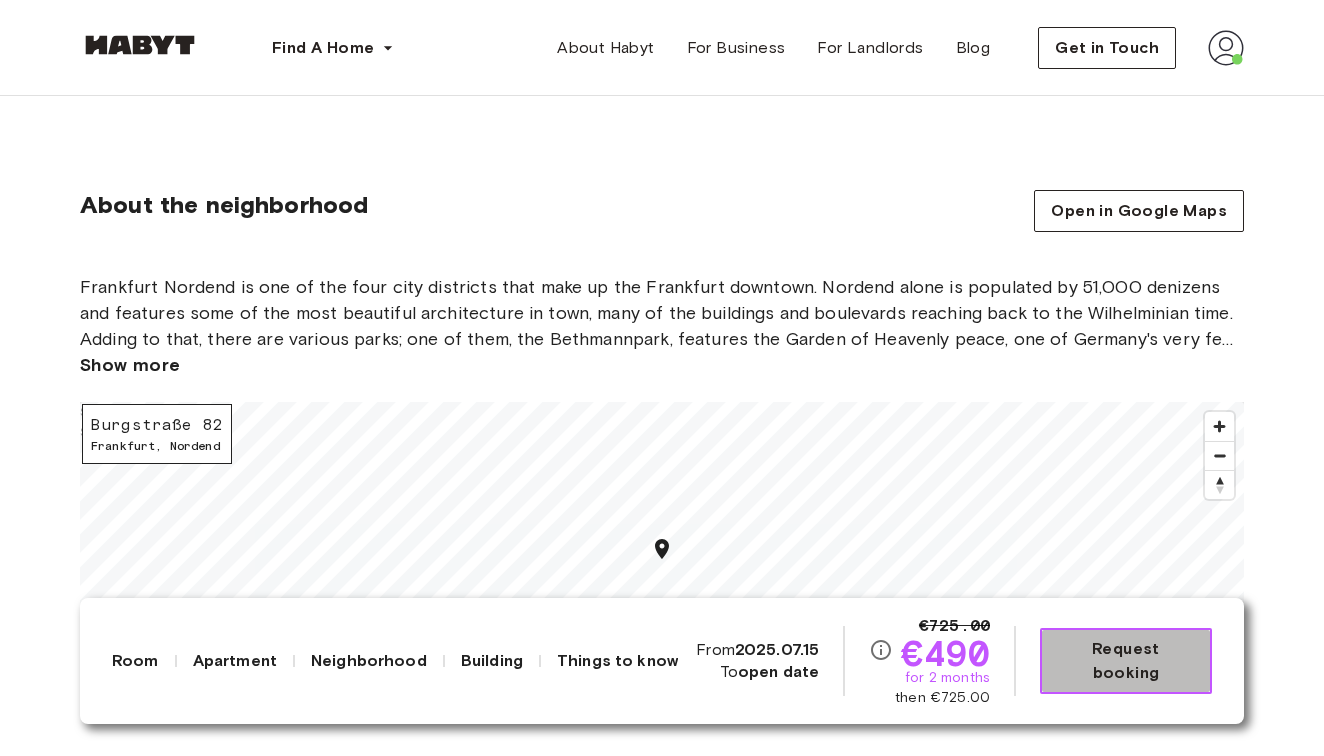 click on "Request booking" at bounding box center [1126, 661] 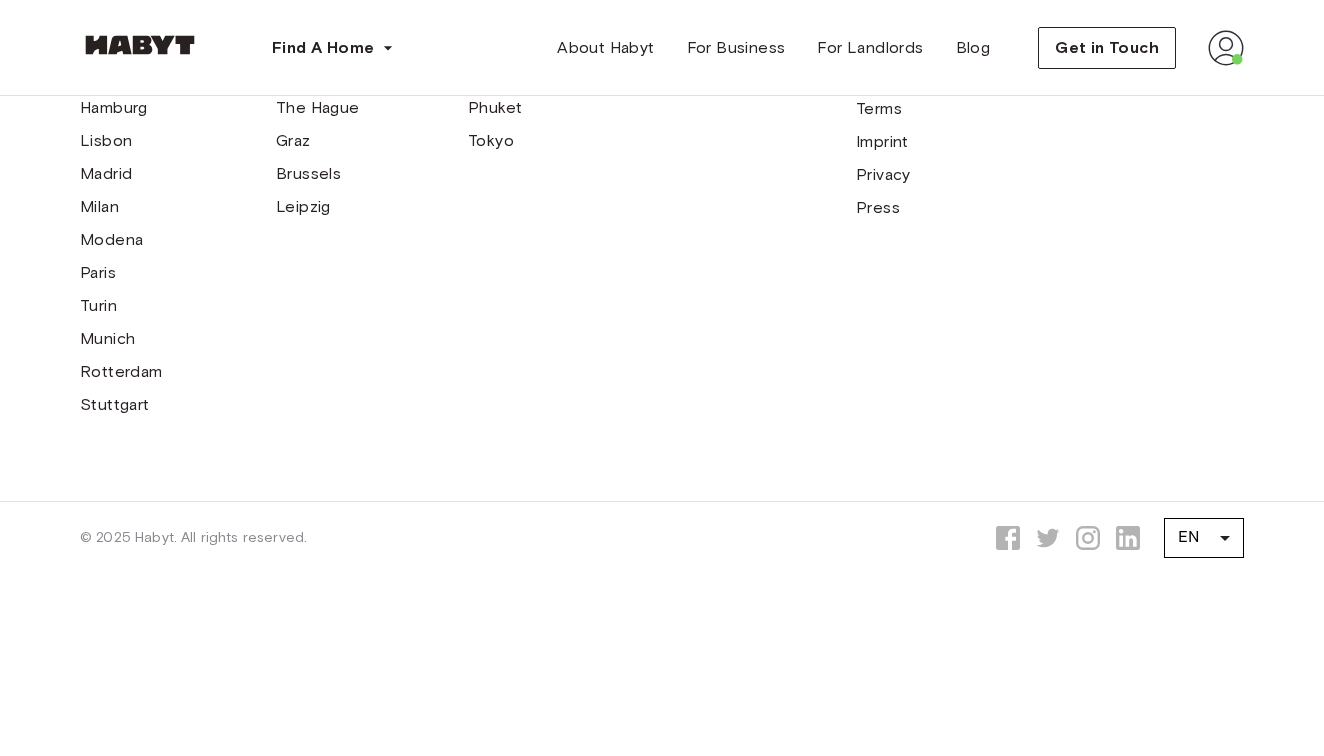 scroll, scrollTop: 0, scrollLeft: 0, axis: both 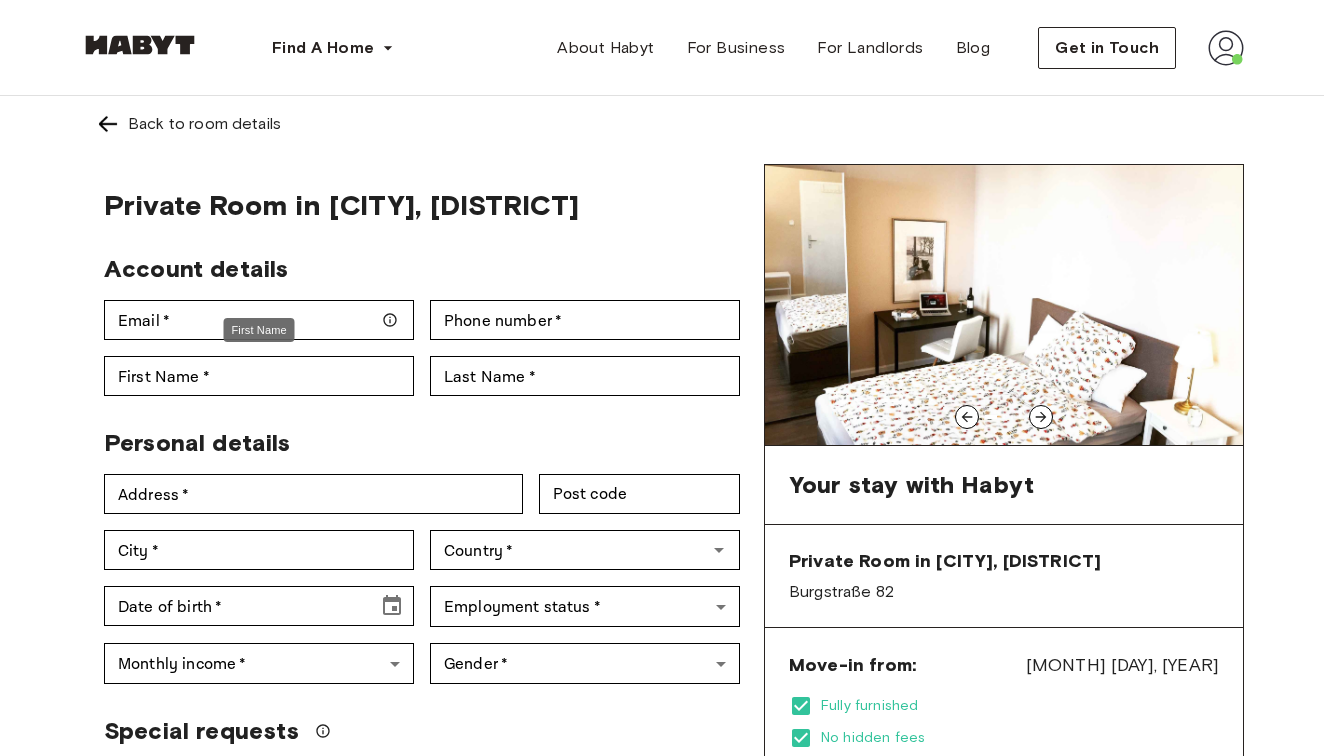 click on "First Name" at bounding box center [259, 330] 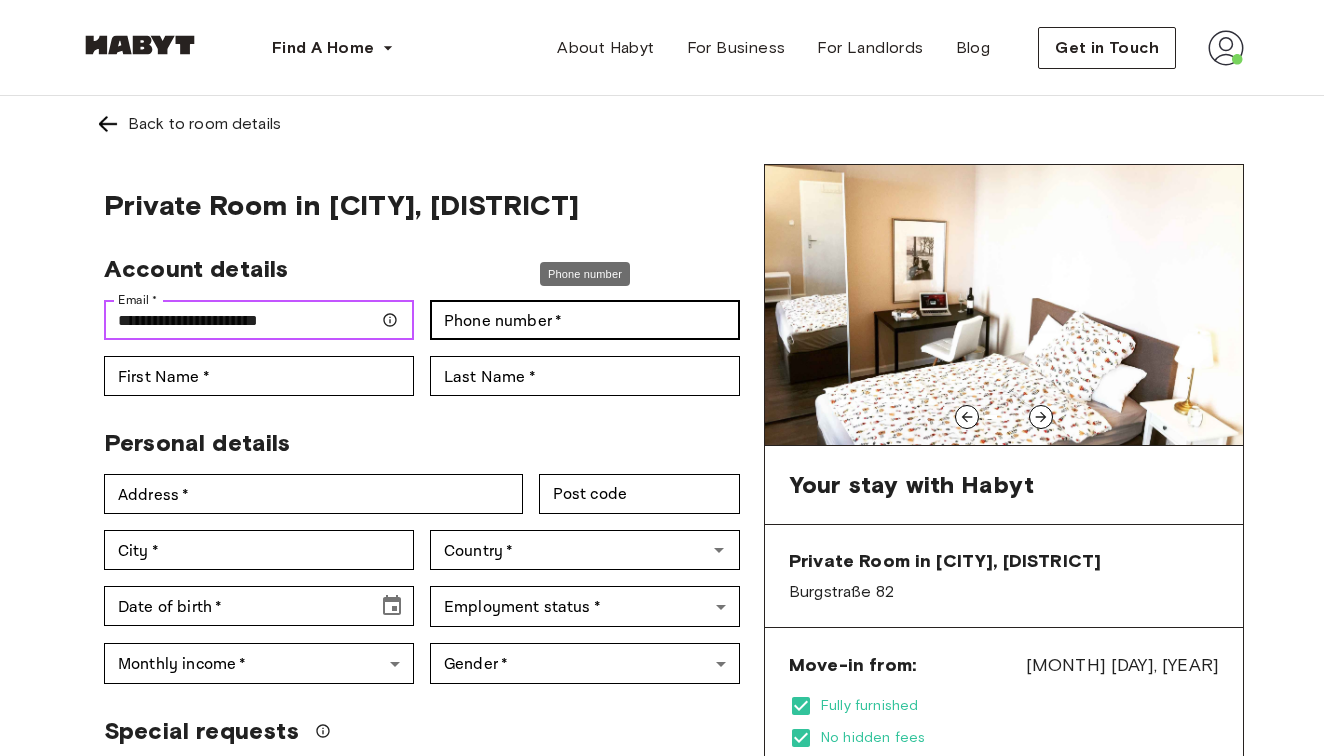 type on "**********" 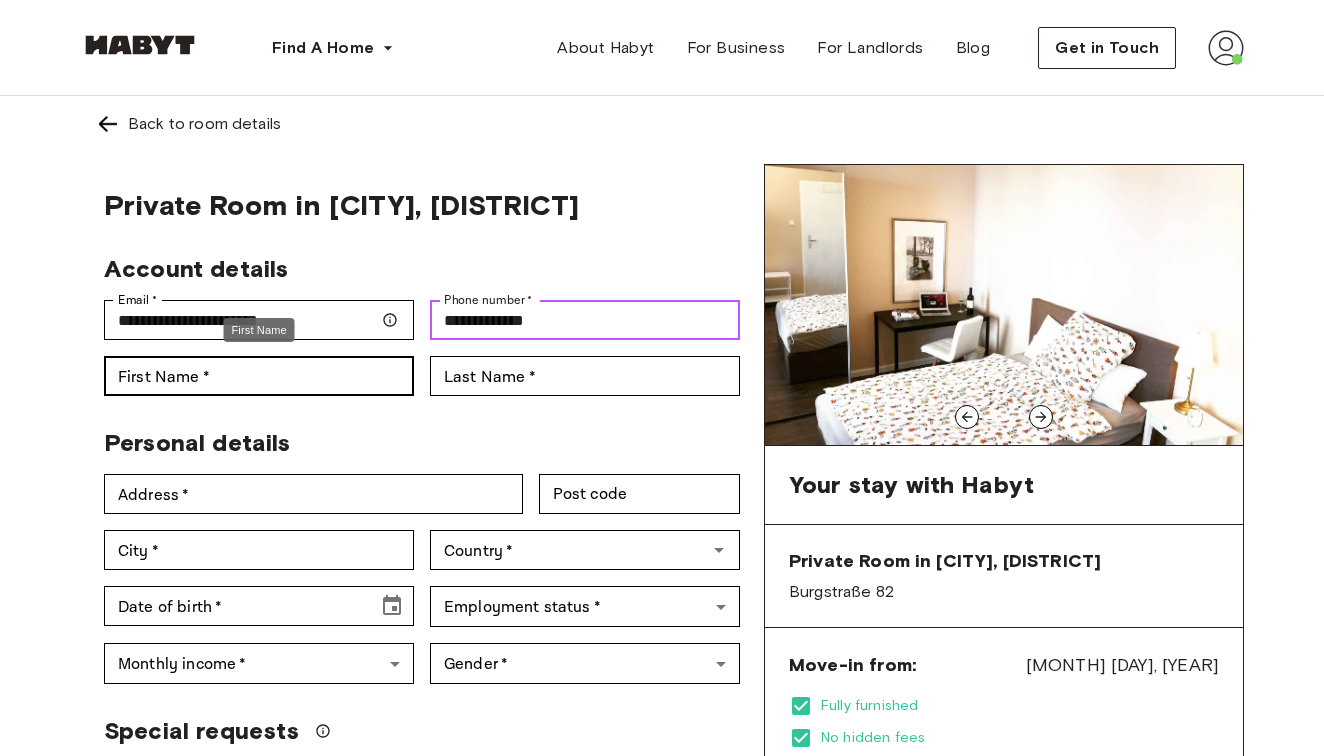 type on "**********" 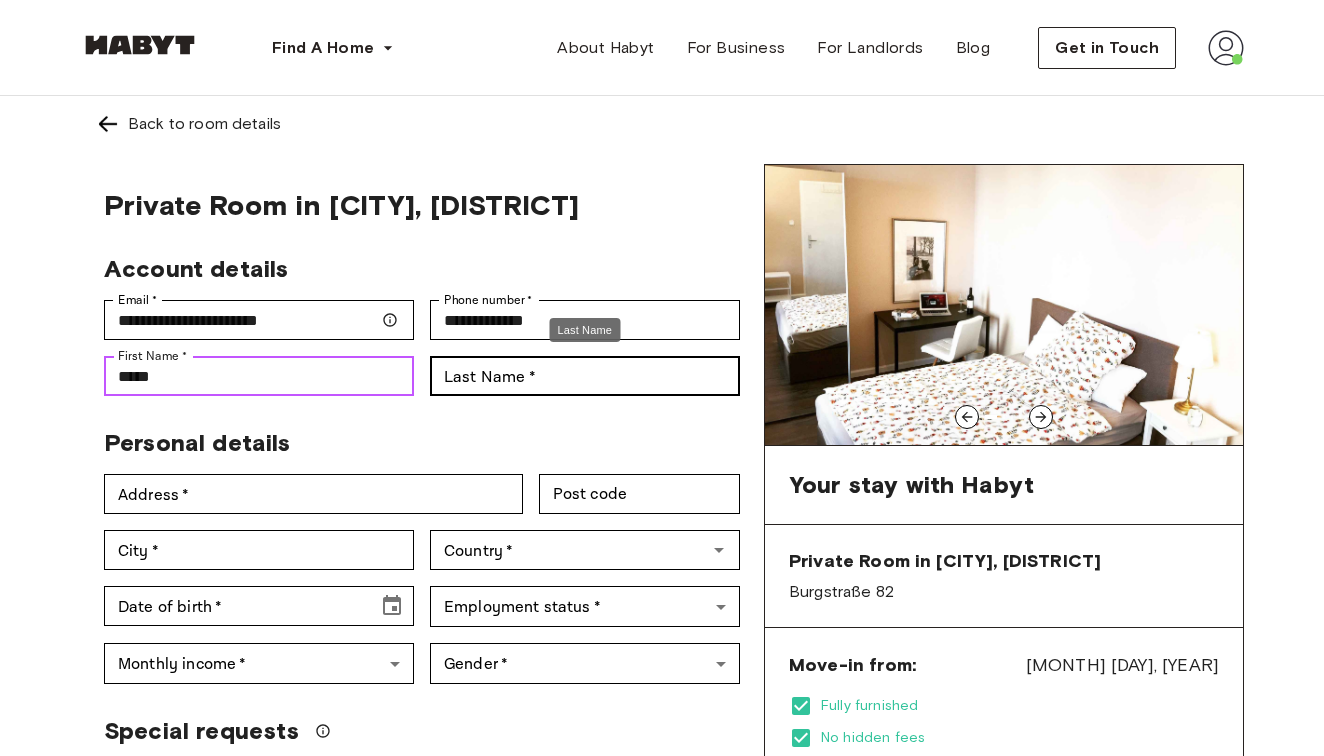 type on "*****" 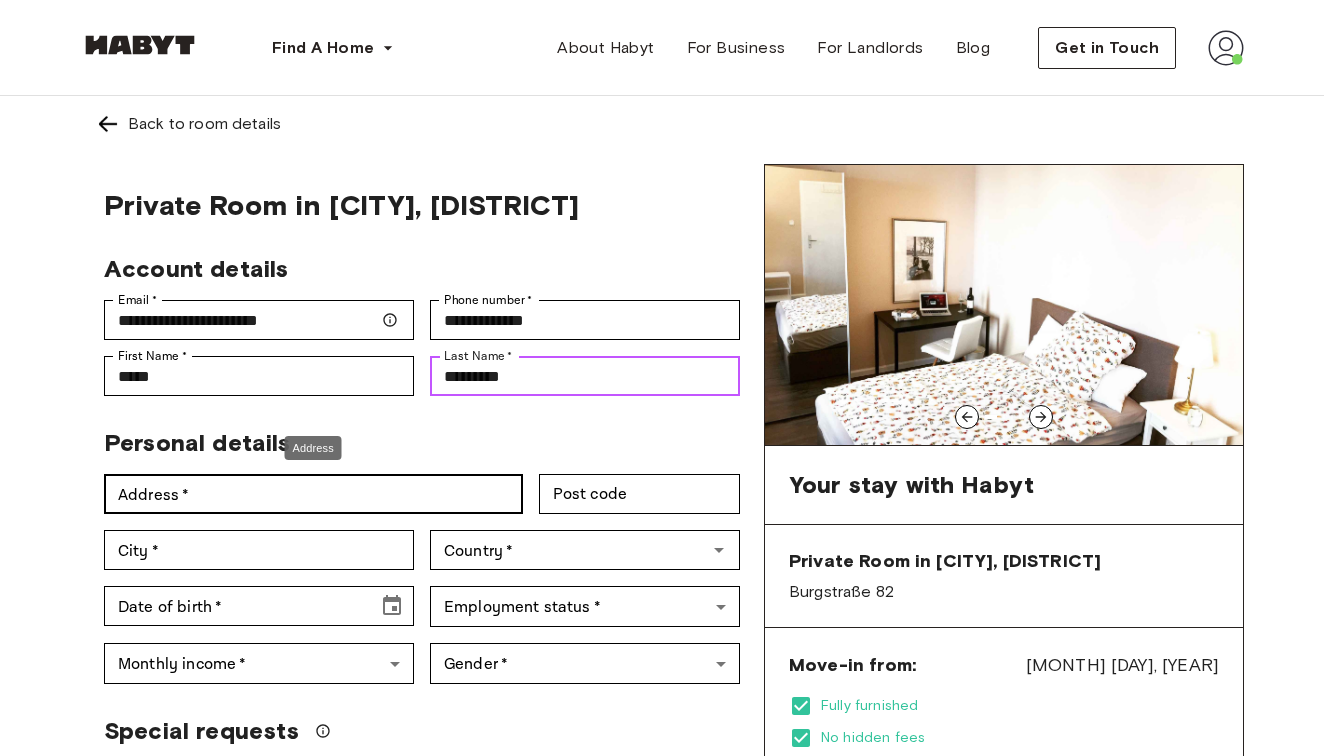 type on "*********" 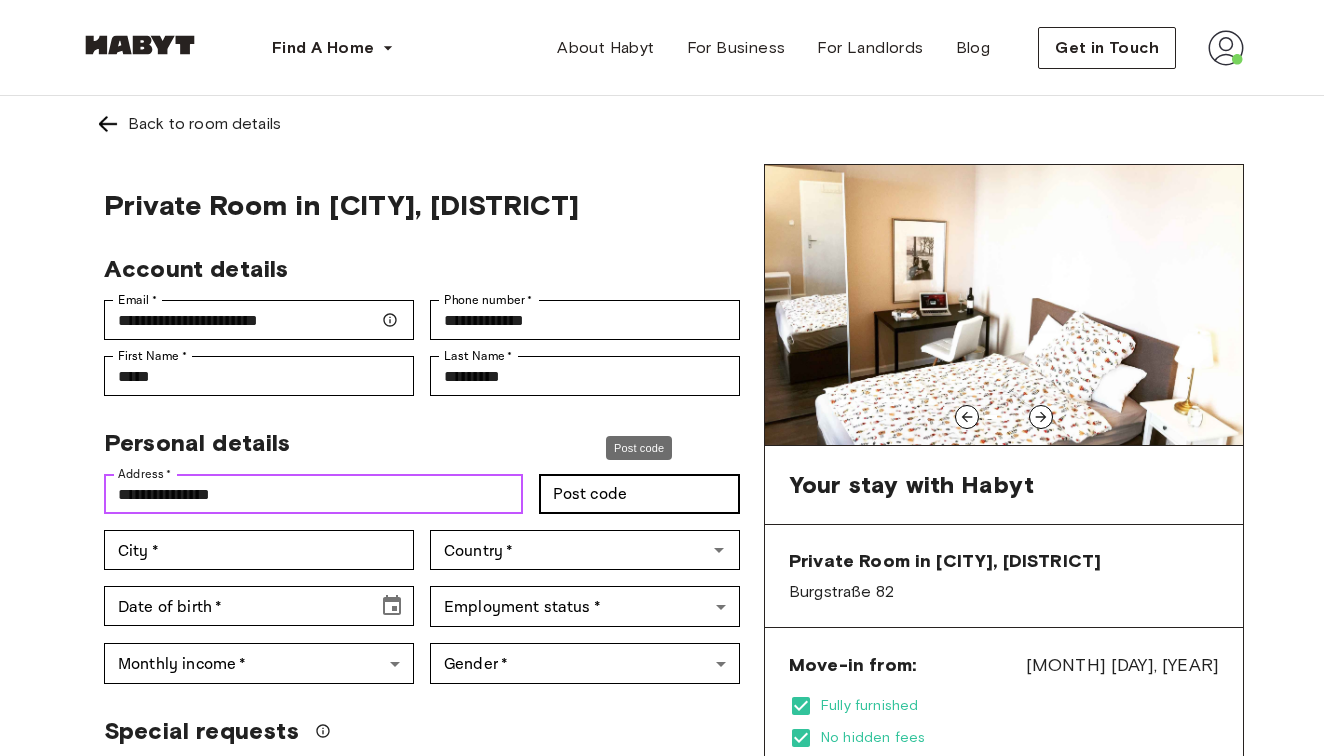 type on "**********" 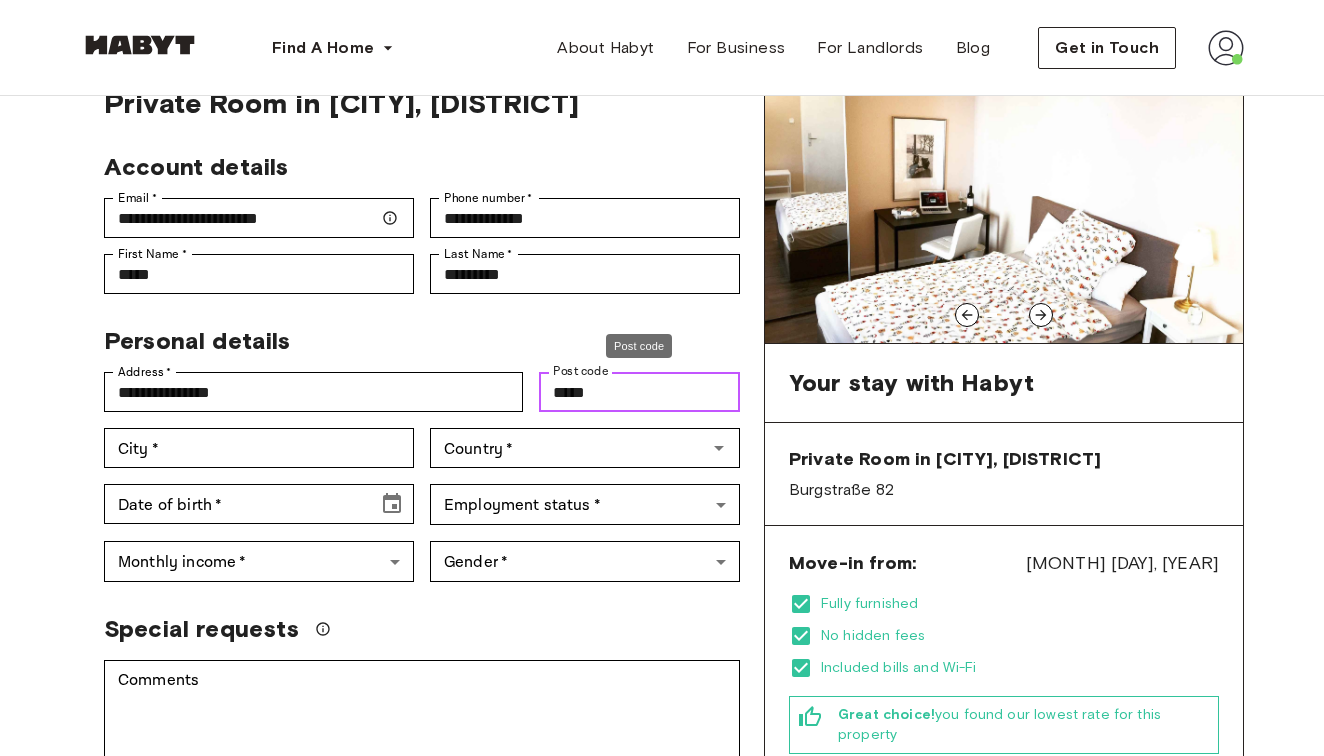 scroll, scrollTop: 105, scrollLeft: 0, axis: vertical 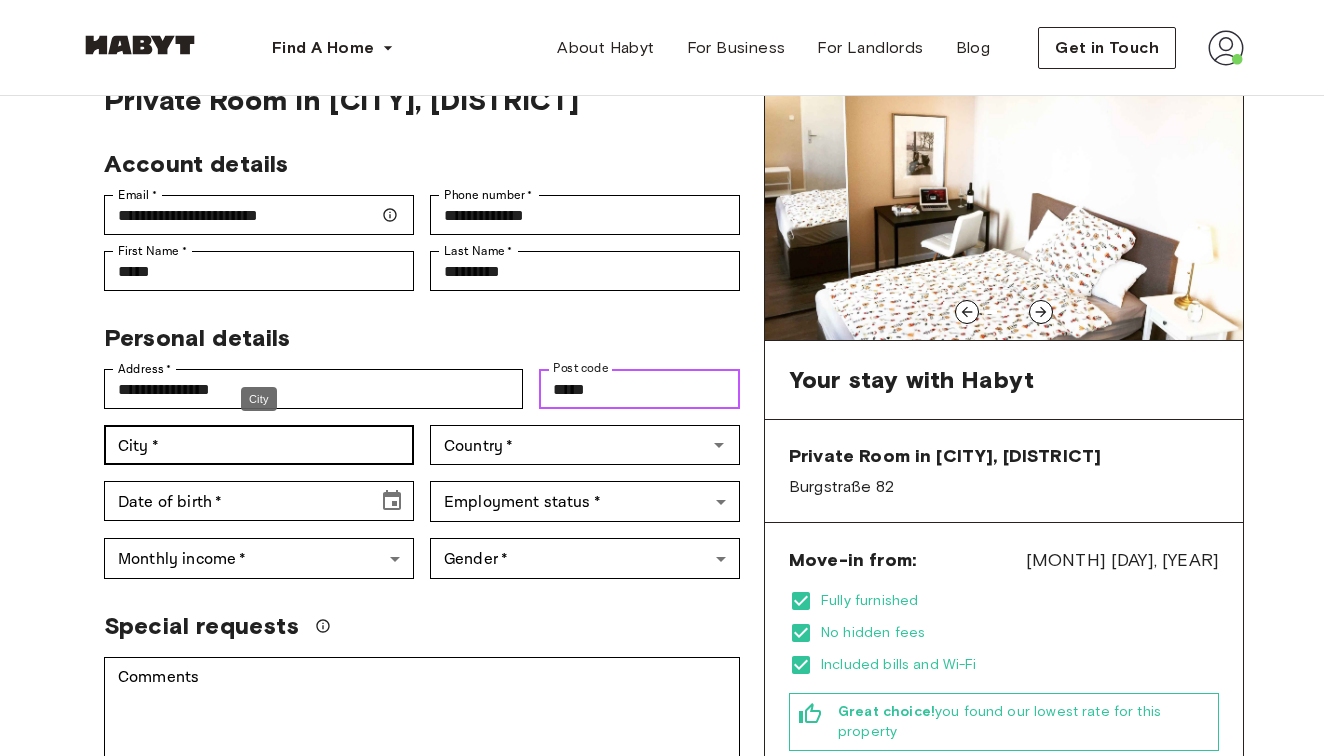 type on "*****" 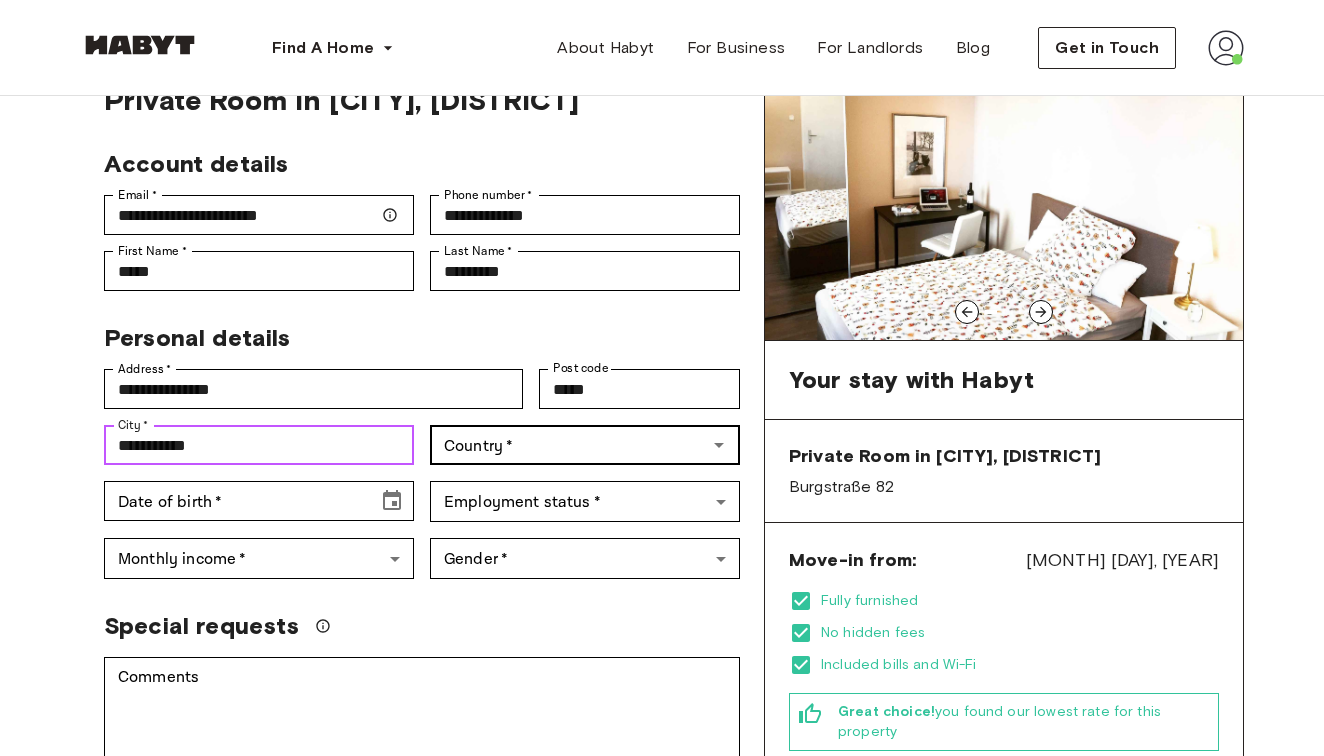 type on "**********" 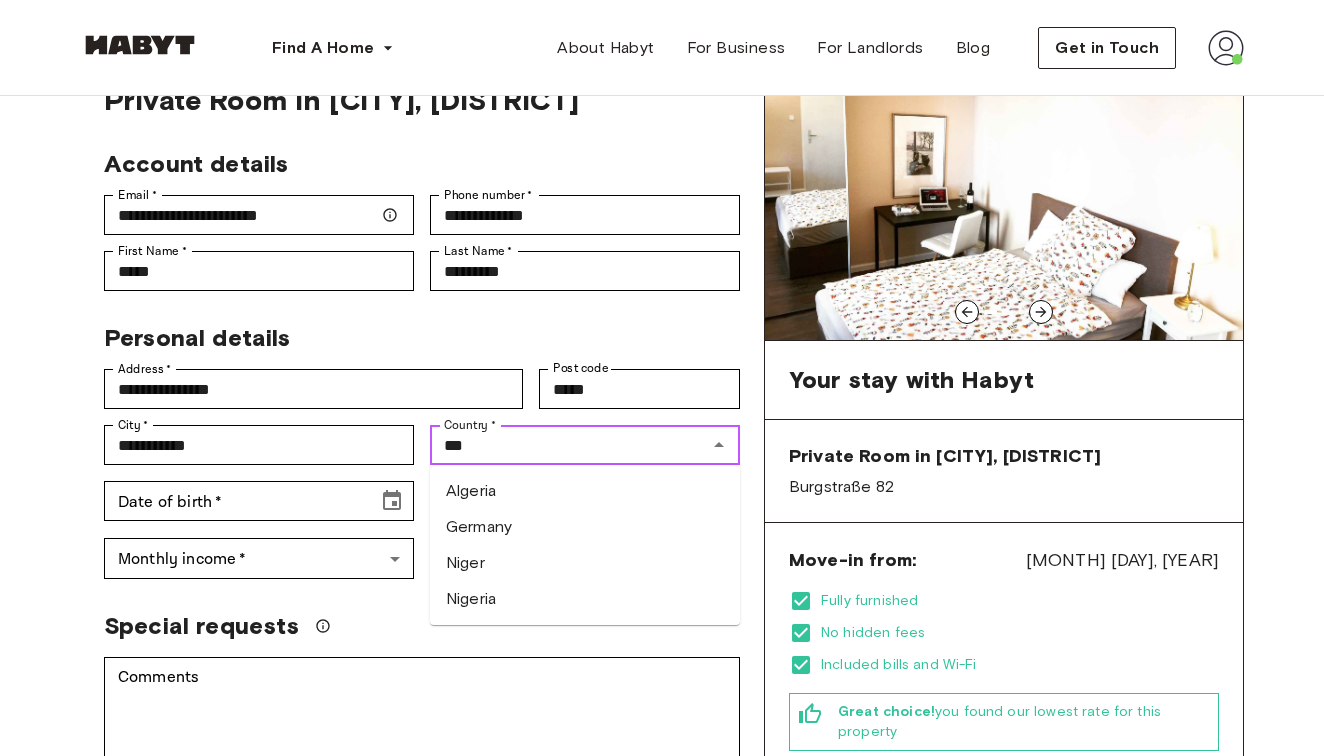 click on "Germany" at bounding box center (585, 527) 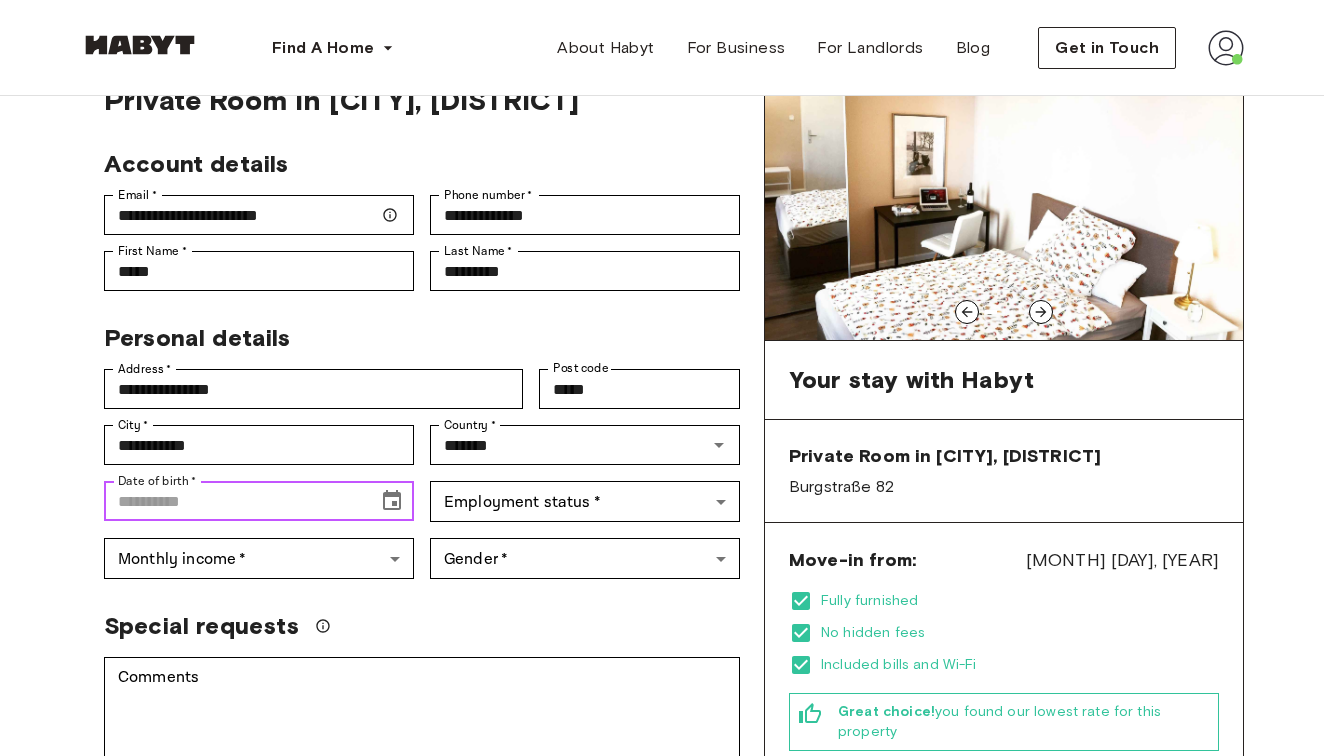 click 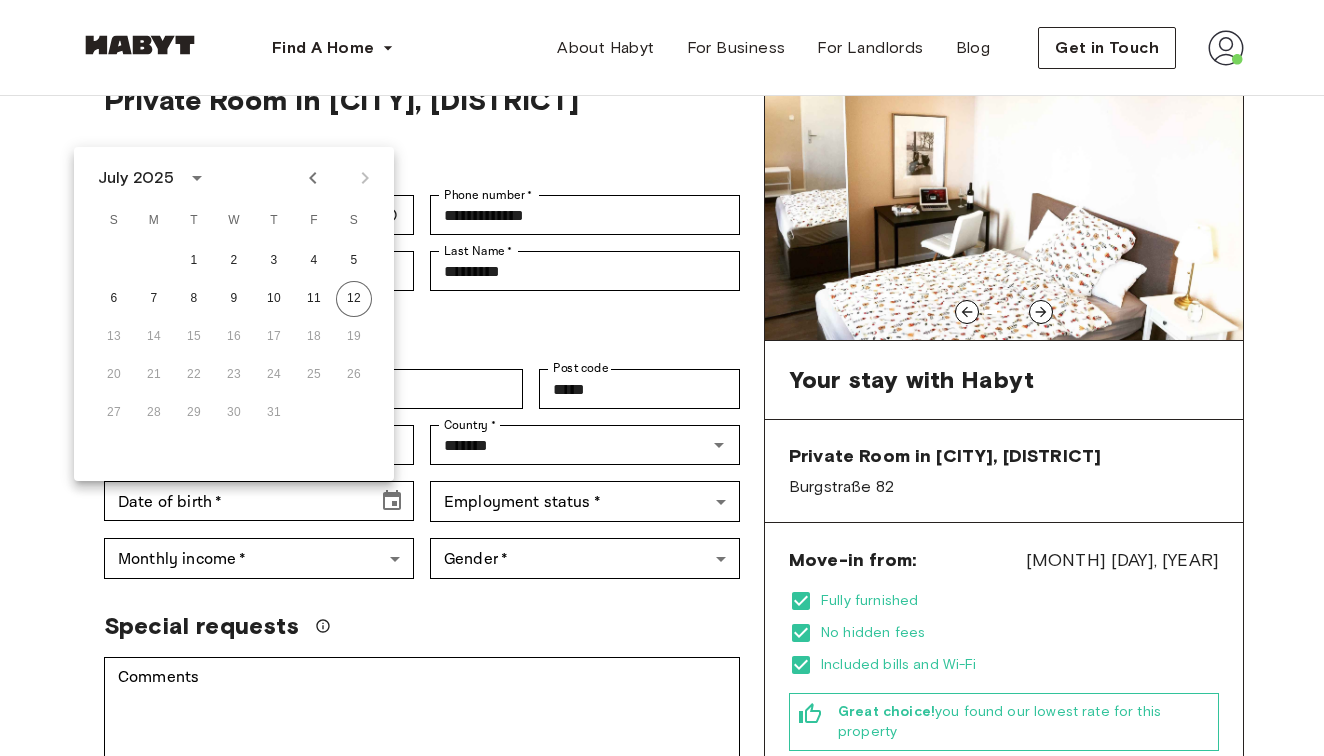 click 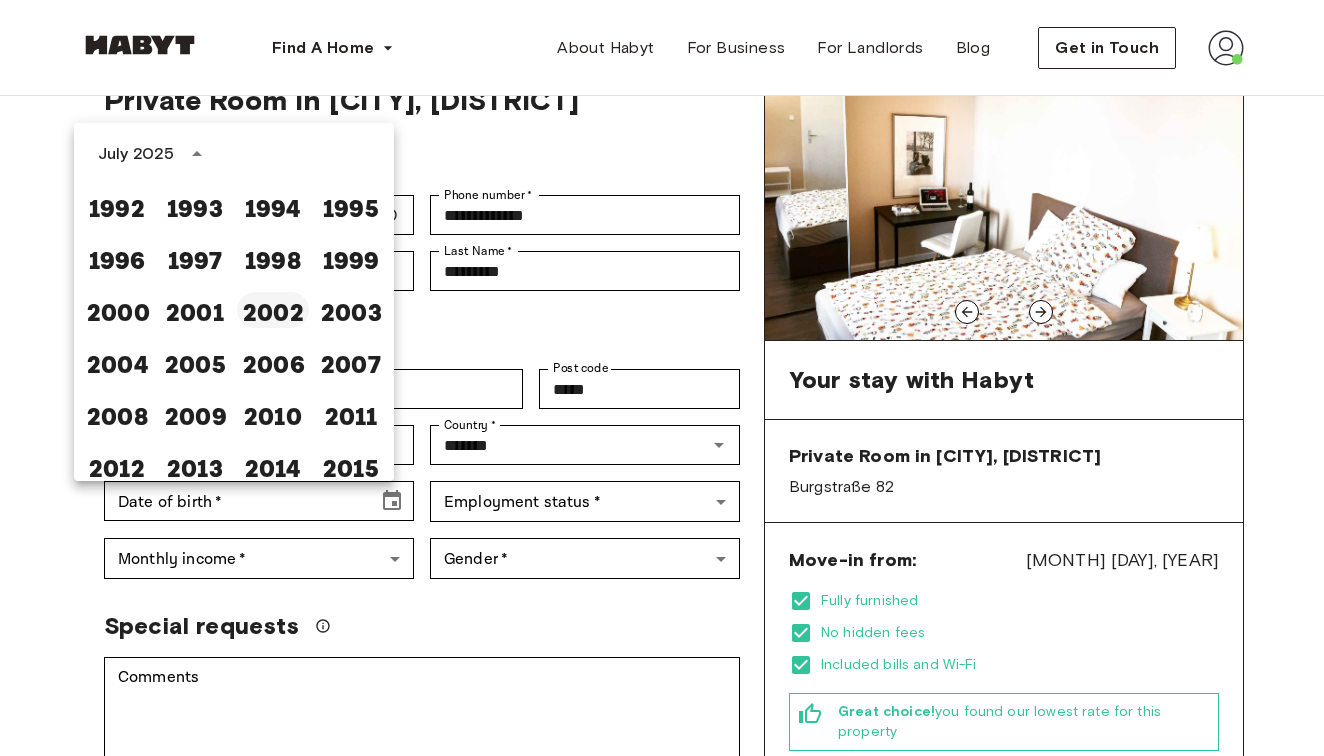 scroll, scrollTop: 1125, scrollLeft: 0, axis: vertical 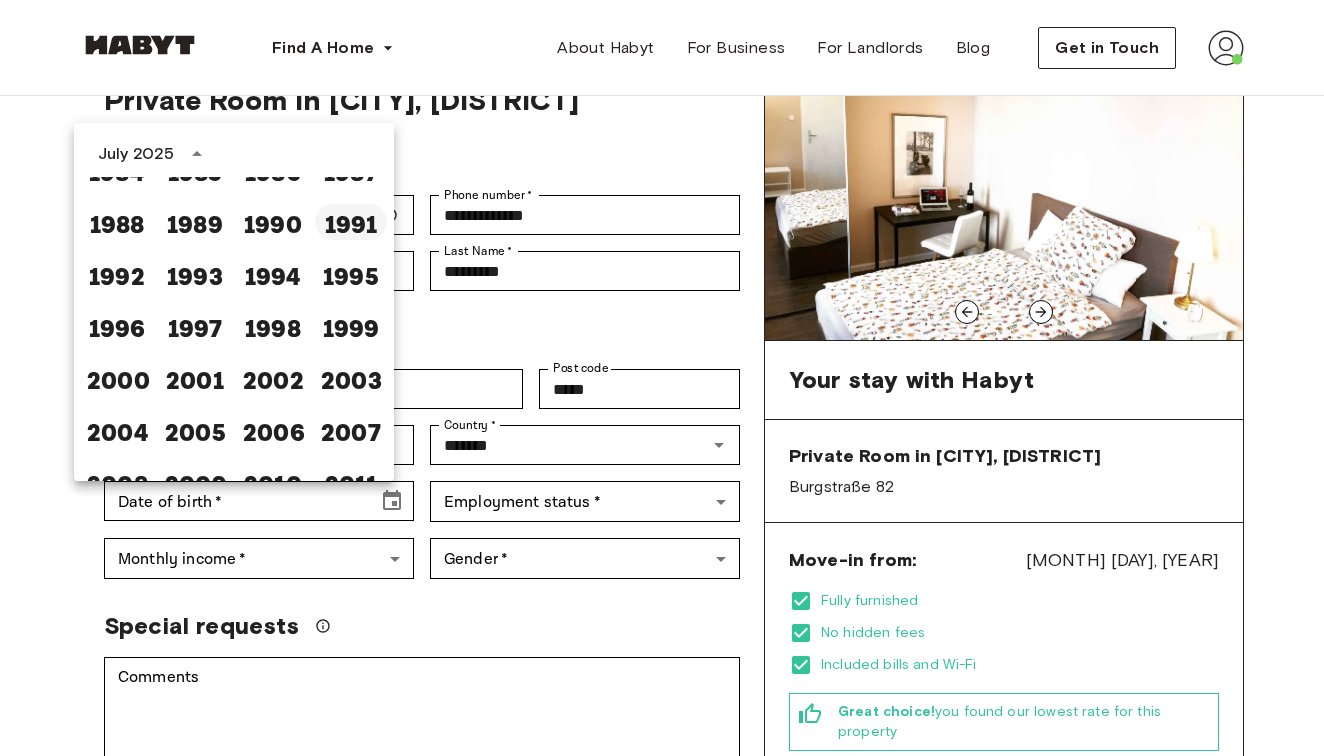 click on "1991" at bounding box center [351, 222] 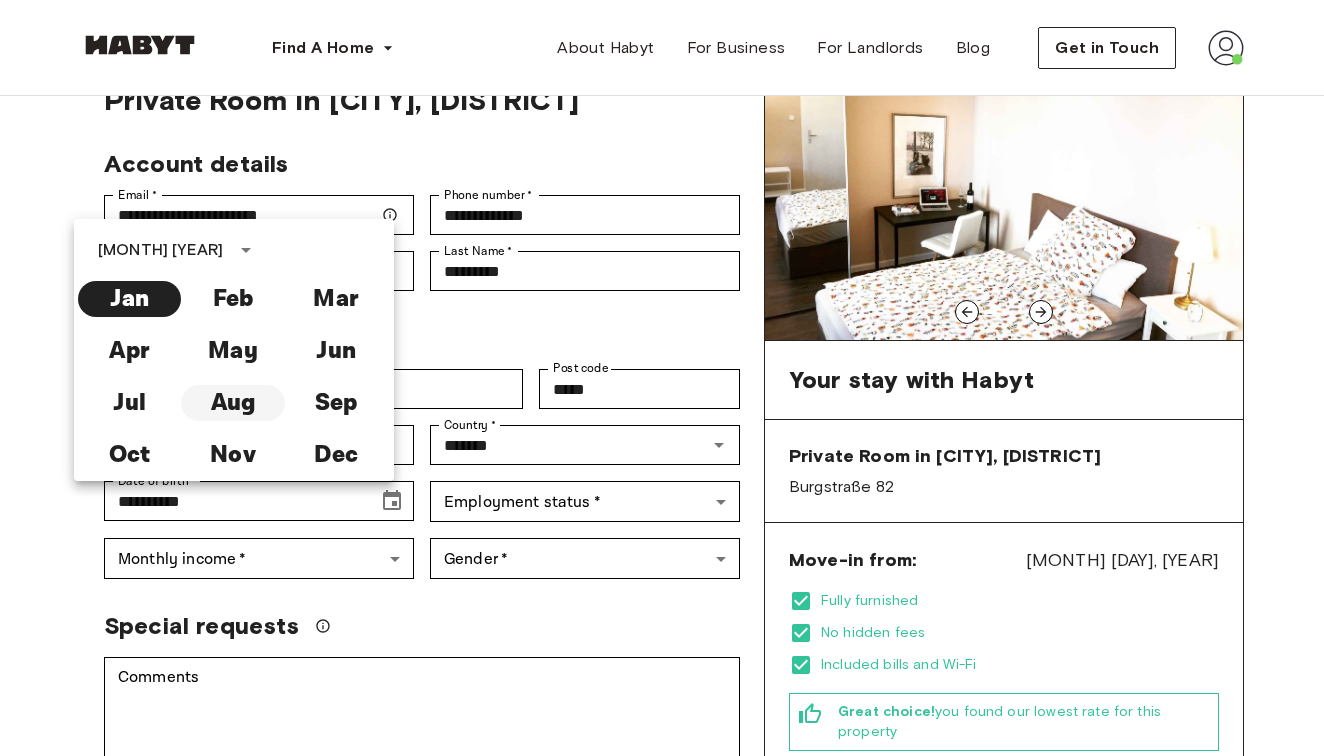 click on "Aug" at bounding box center [232, 403] 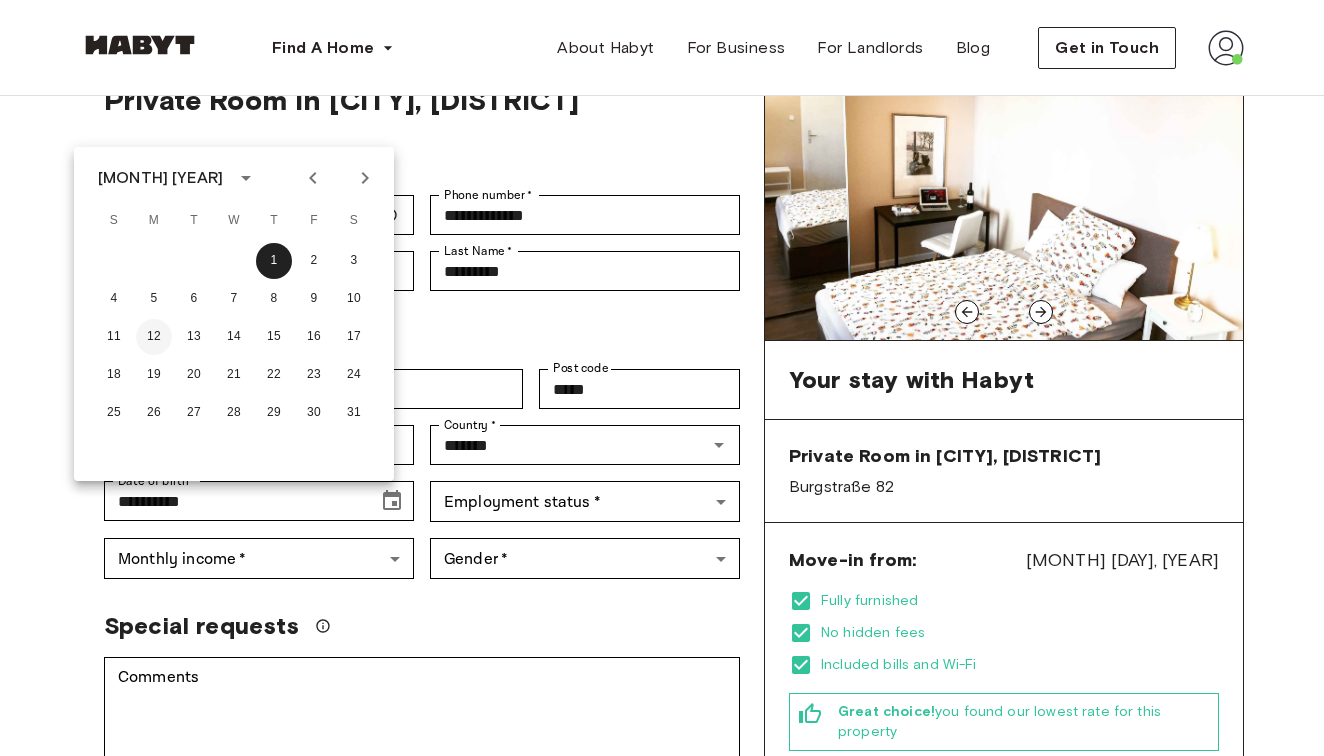 click on "12" at bounding box center [154, 337] 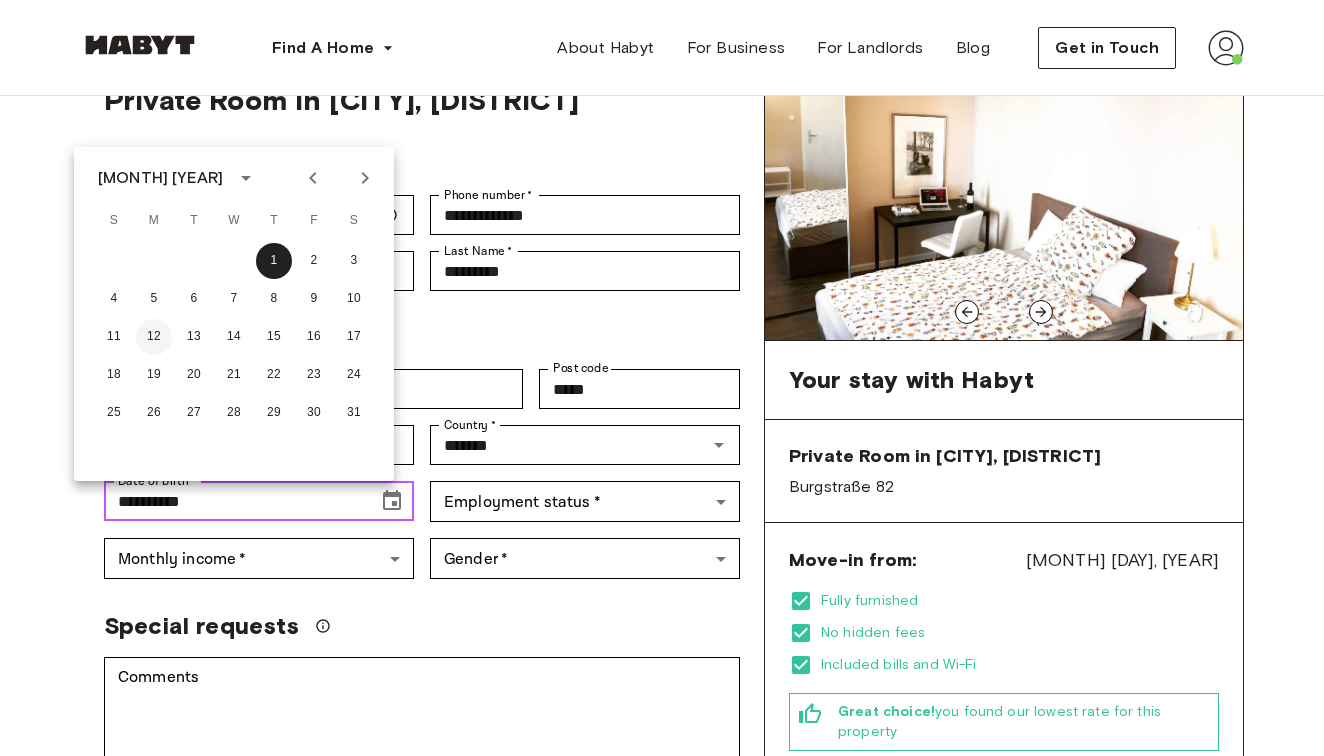 type on "**********" 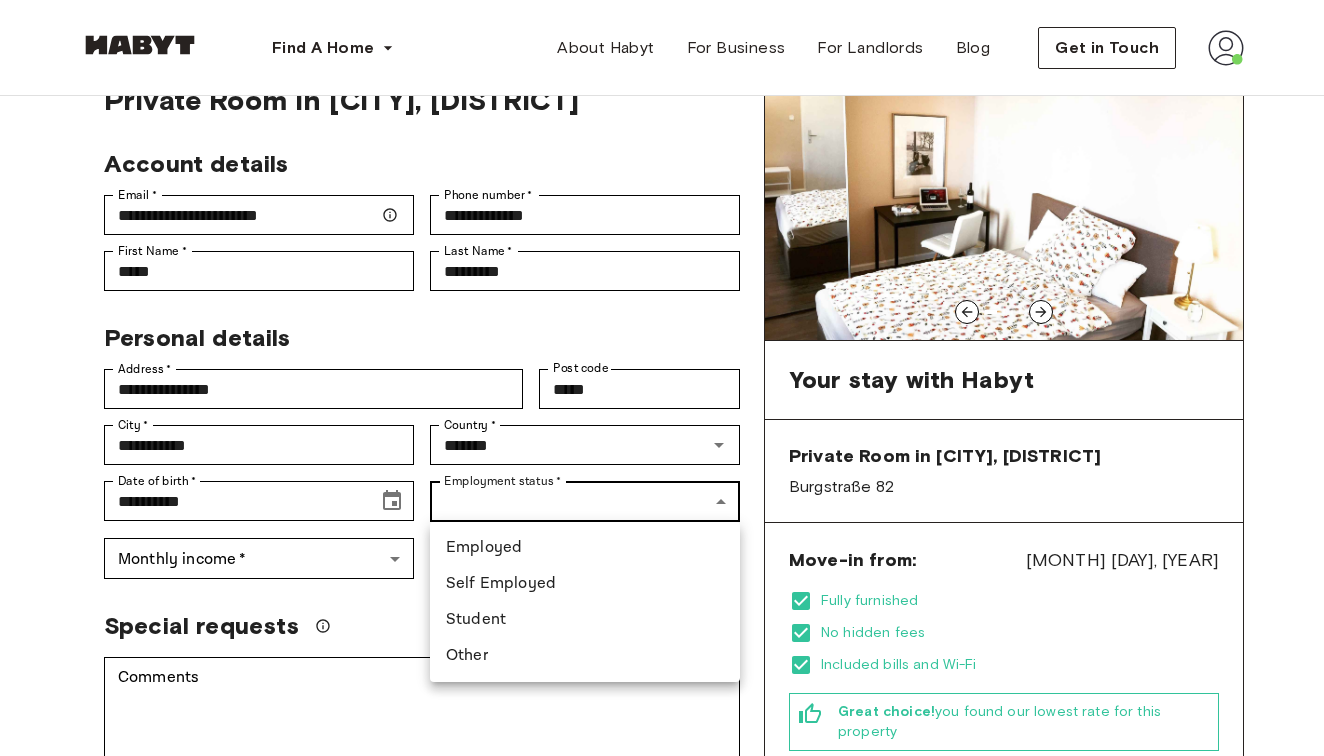 click on "**********" at bounding box center (662, 1080) 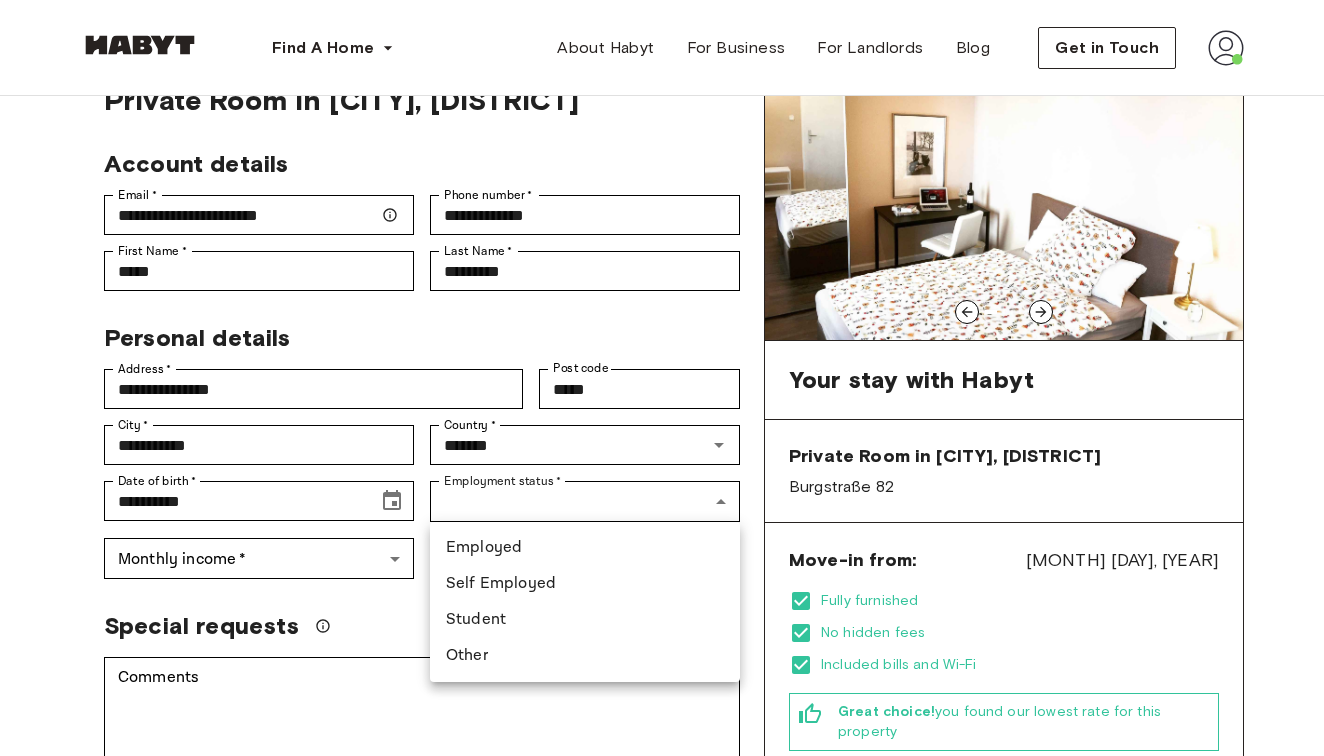 click on "Employed" at bounding box center (585, 548) 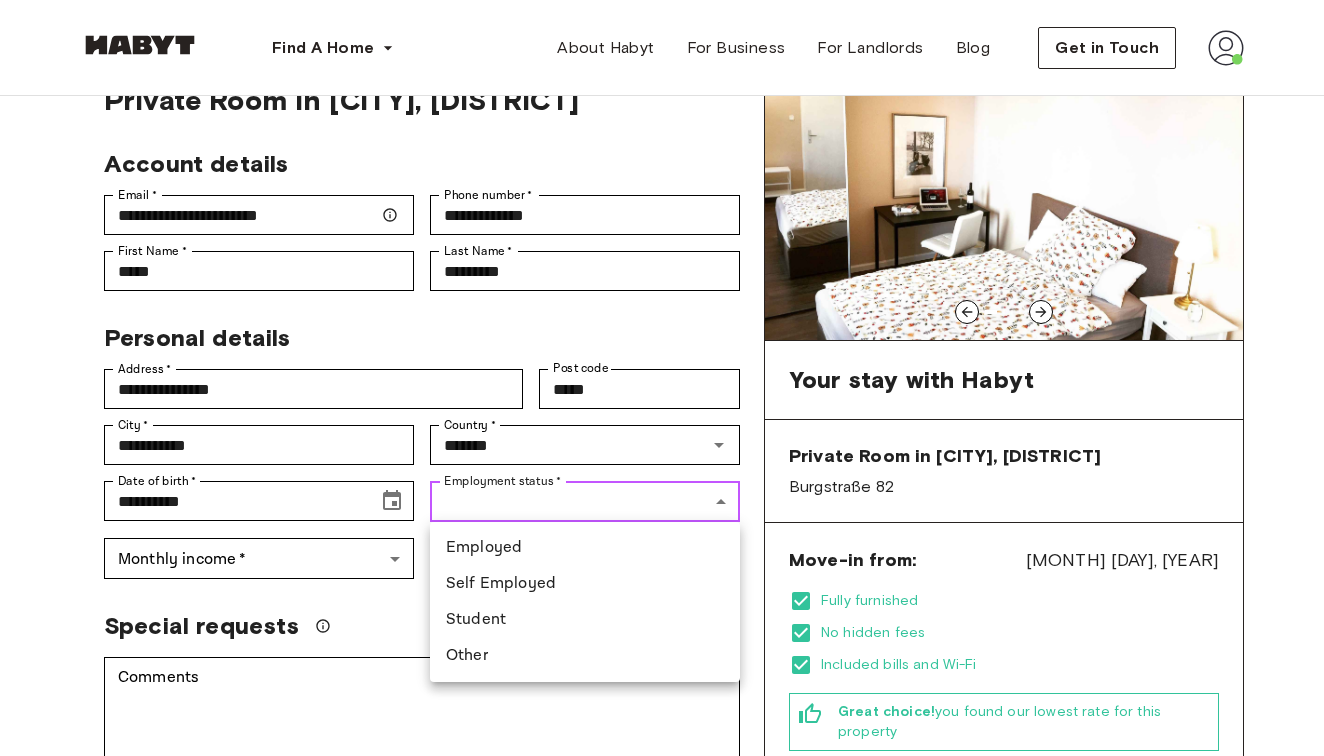 type on "********" 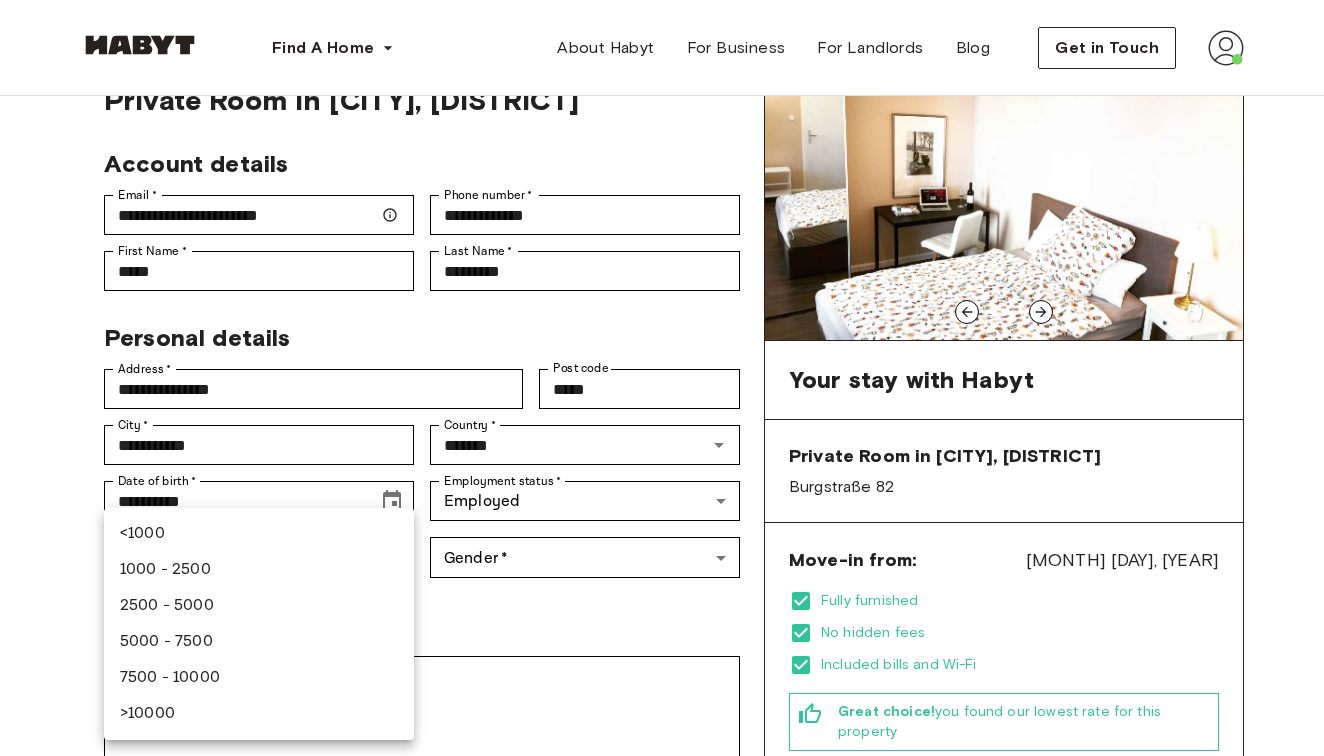 click on "**********" at bounding box center (662, 1080) 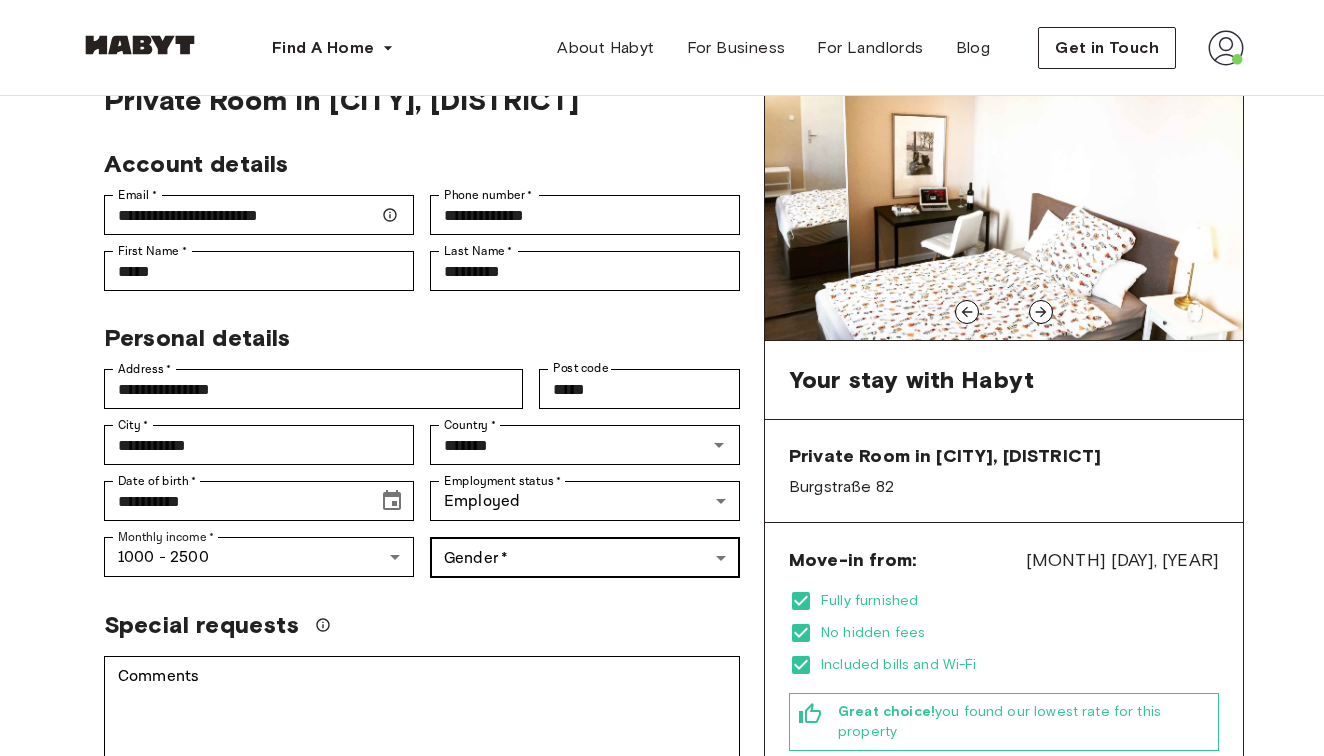click on "**********" at bounding box center [662, 1080] 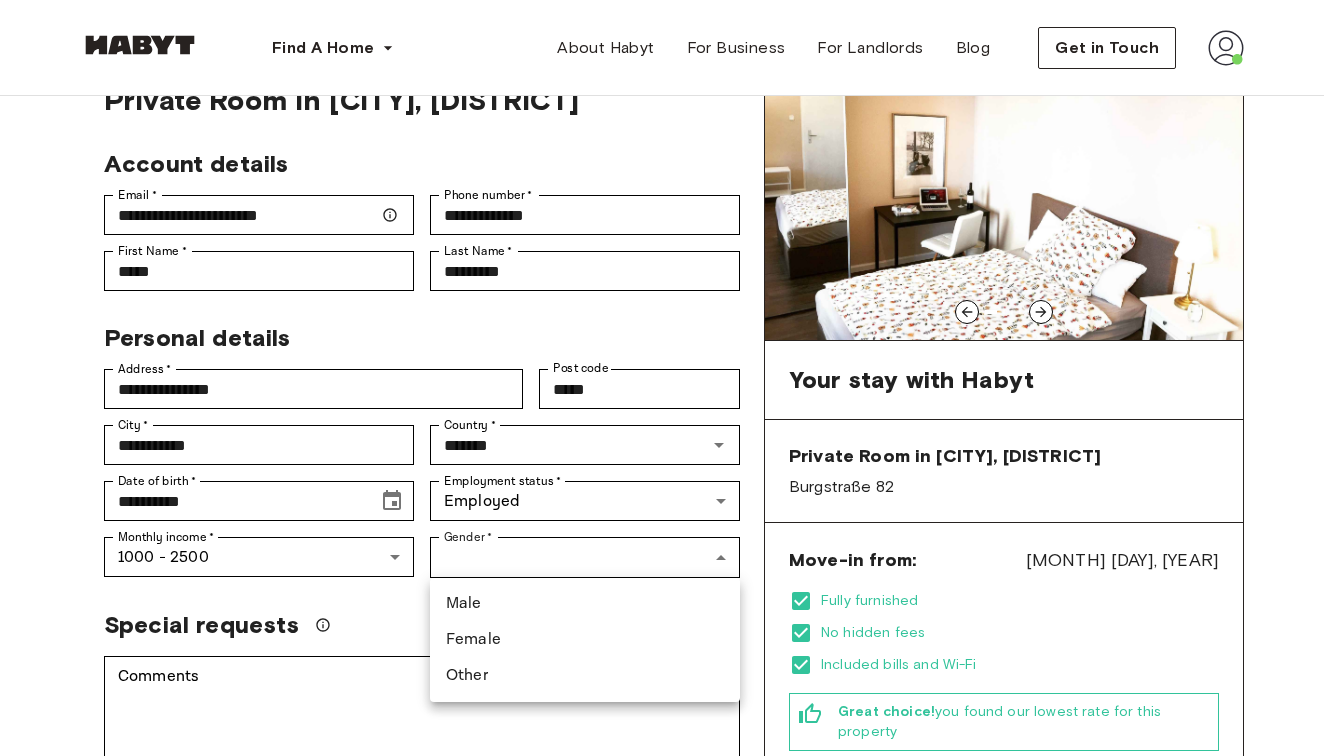 click on "Male" at bounding box center (585, 604) 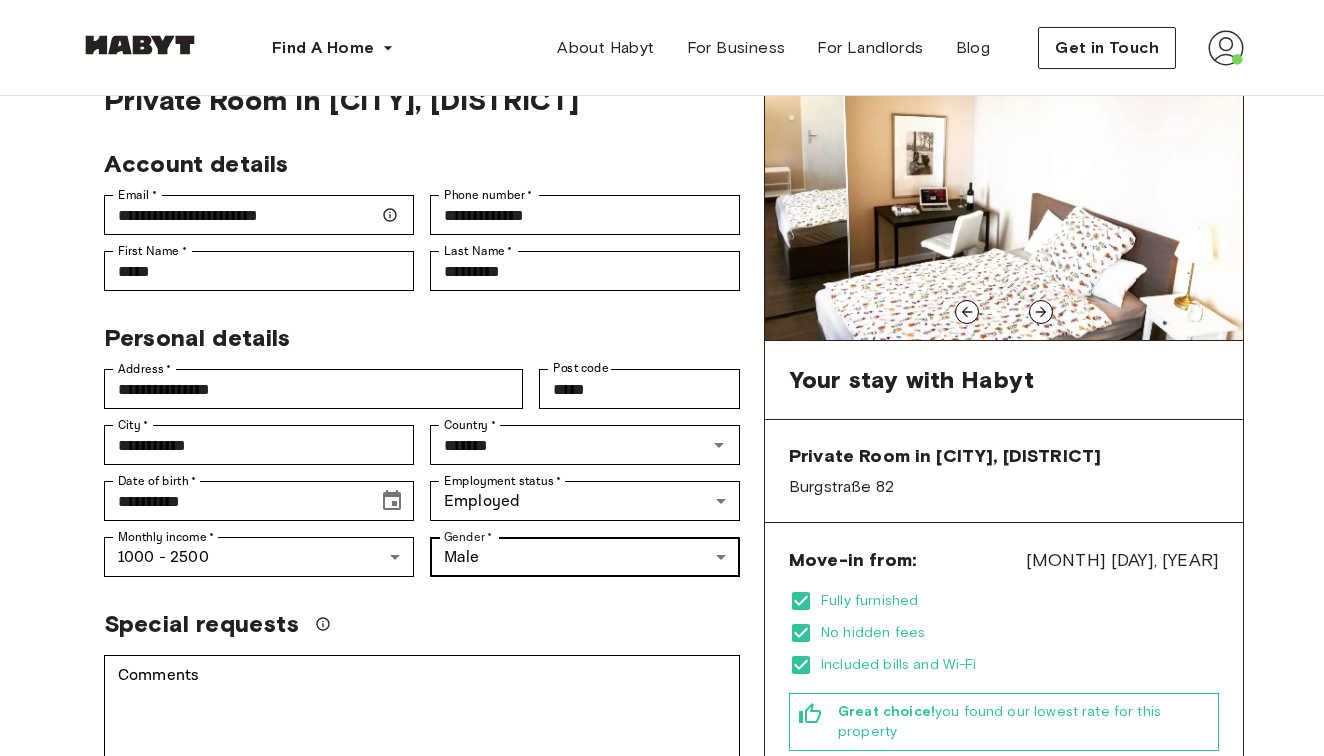 click on "**********" at bounding box center (662, 1080) 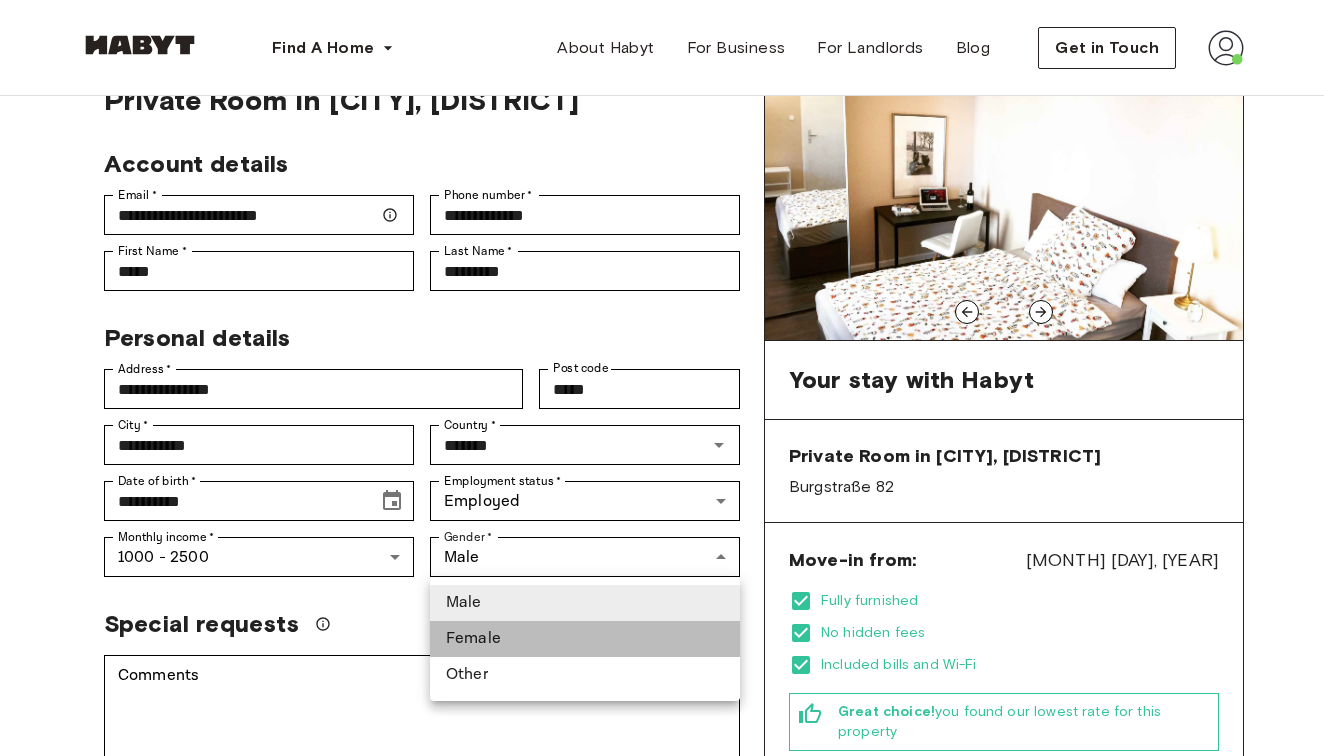 click on "Female" at bounding box center (585, 639) 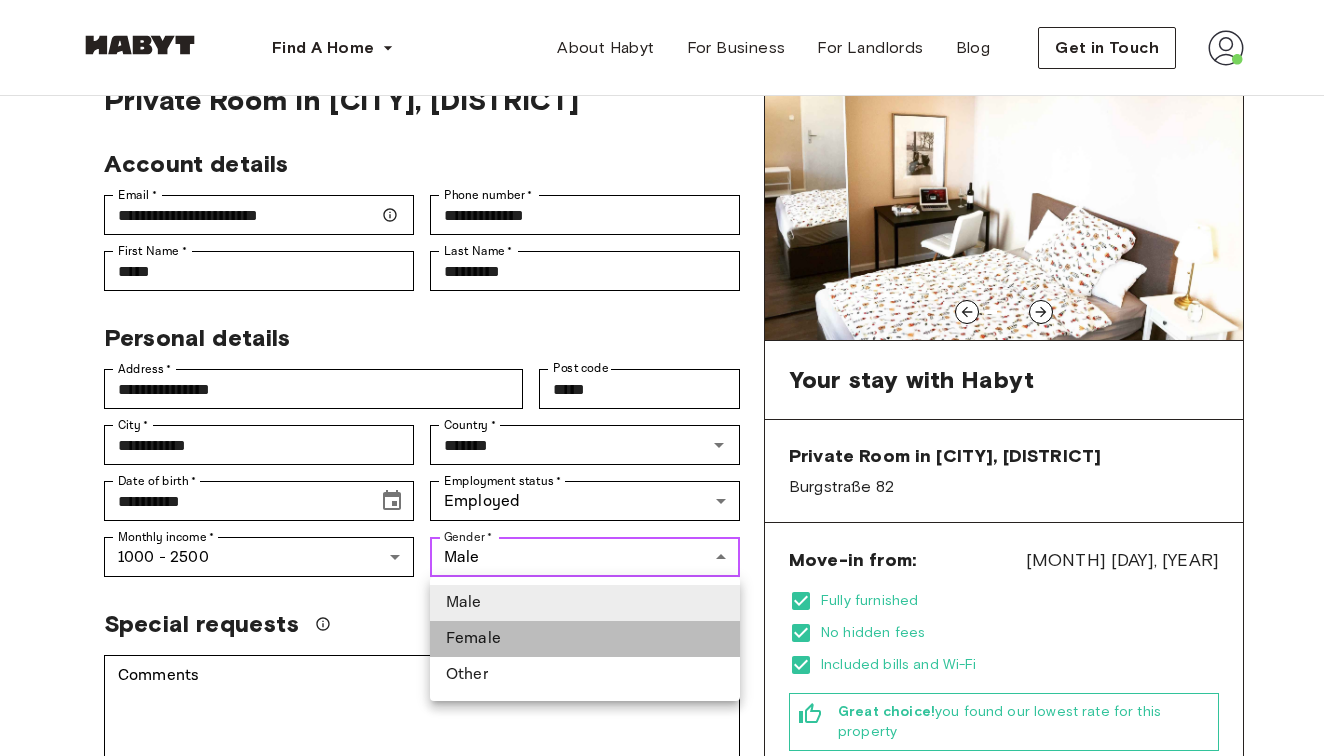 type on "******" 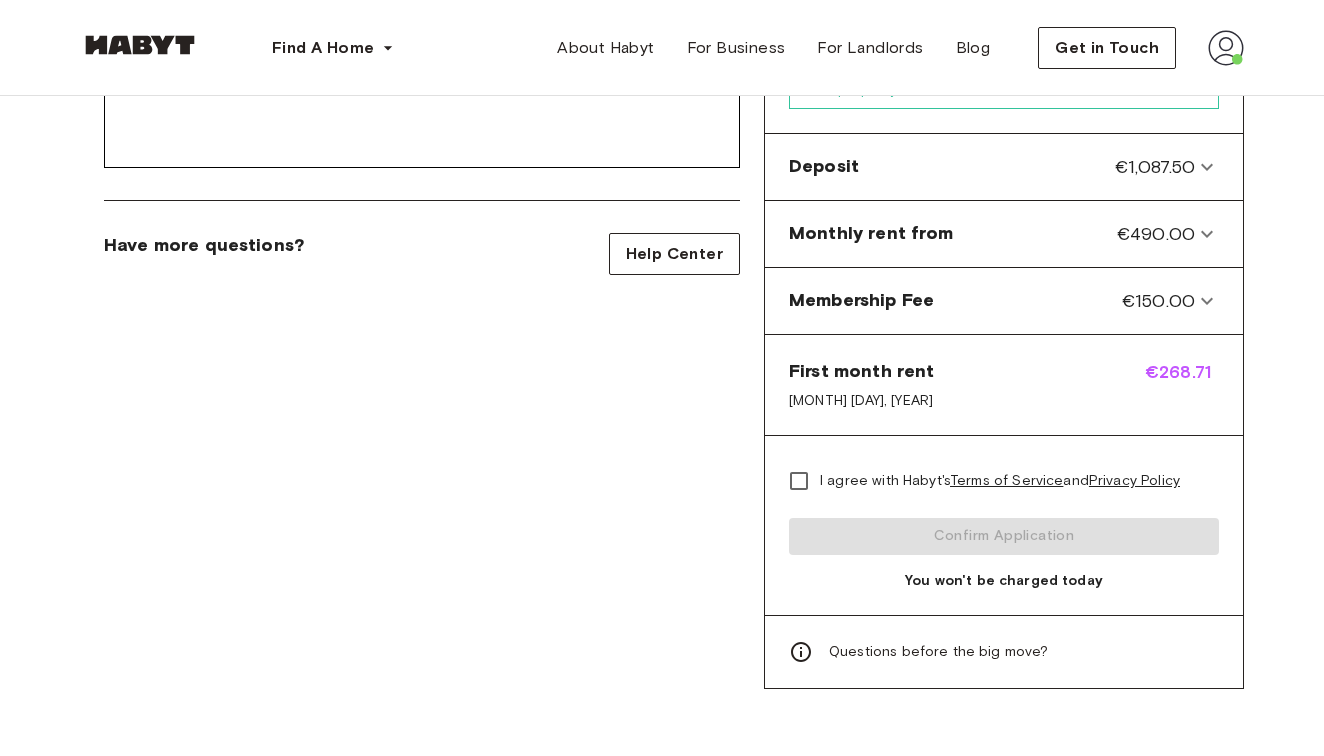 scroll, scrollTop: 749, scrollLeft: 0, axis: vertical 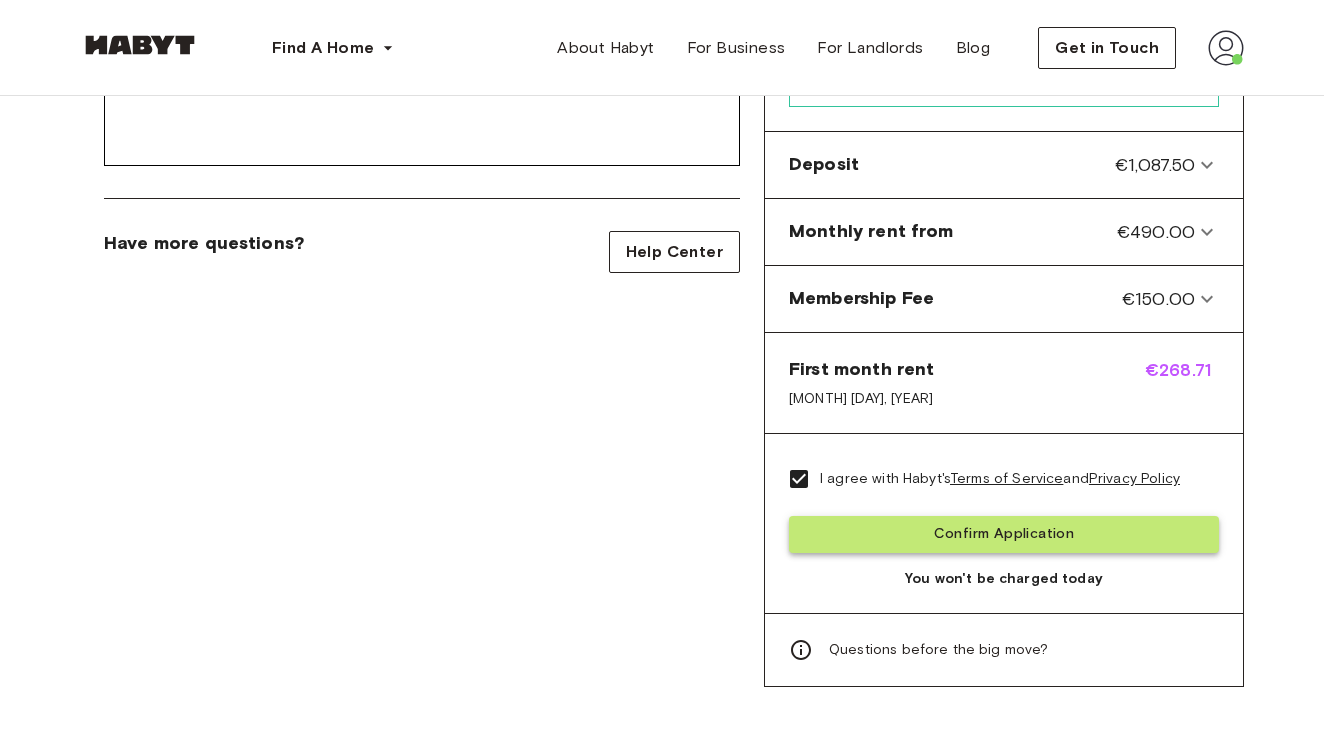 click on "Confirm Application" at bounding box center [1004, 534] 